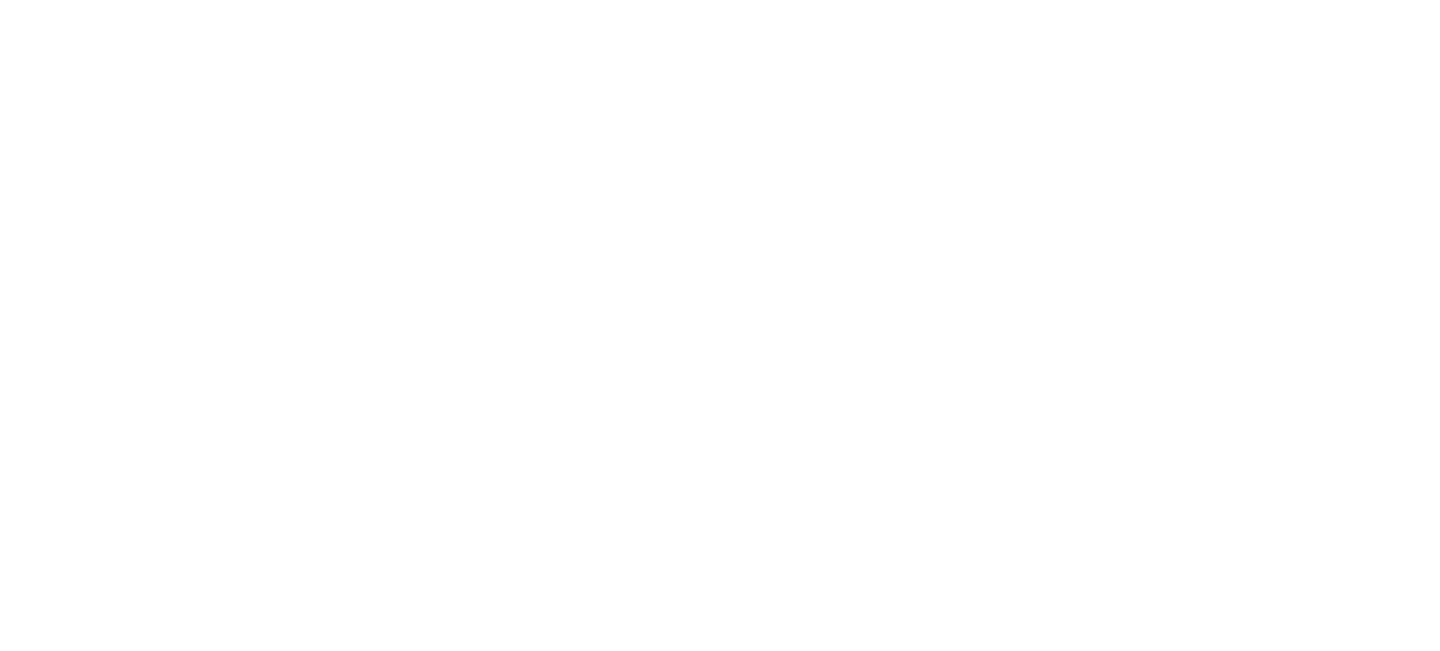 scroll, scrollTop: 0, scrollLeft: 0, axis: both 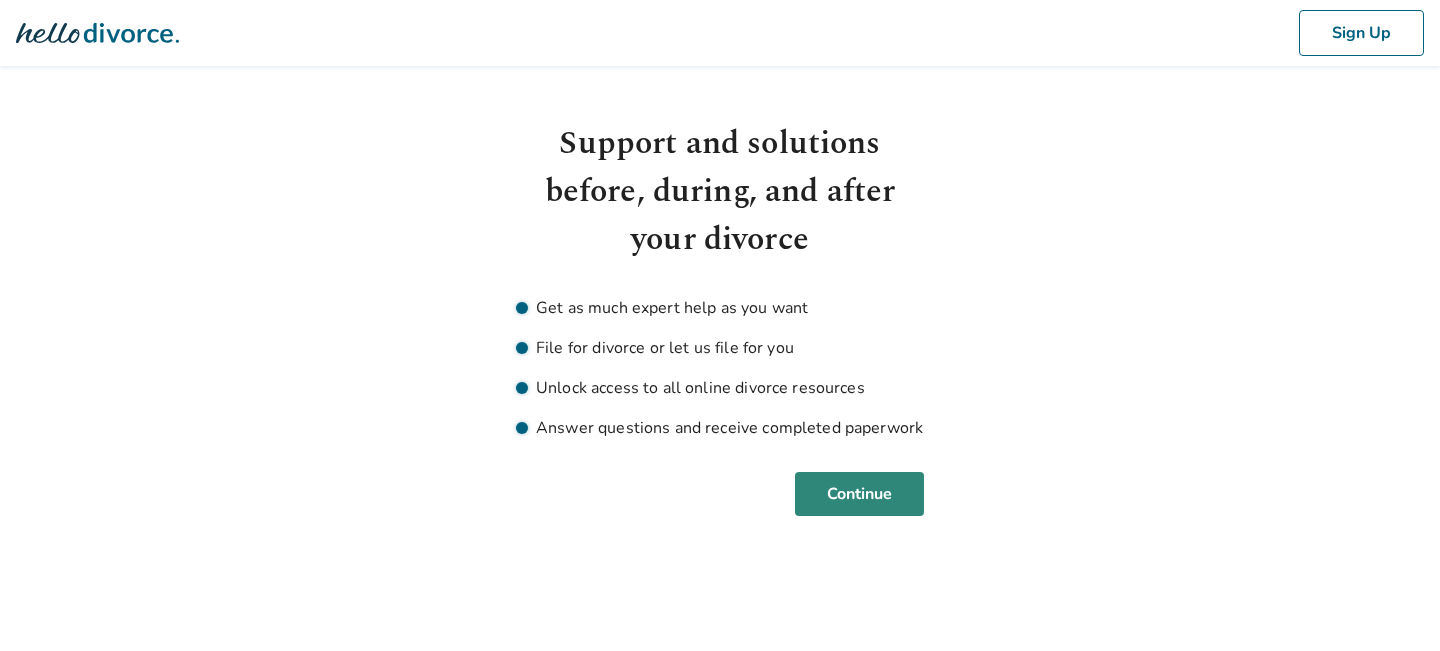 click on "Continue" at bounding box center [859, 494] 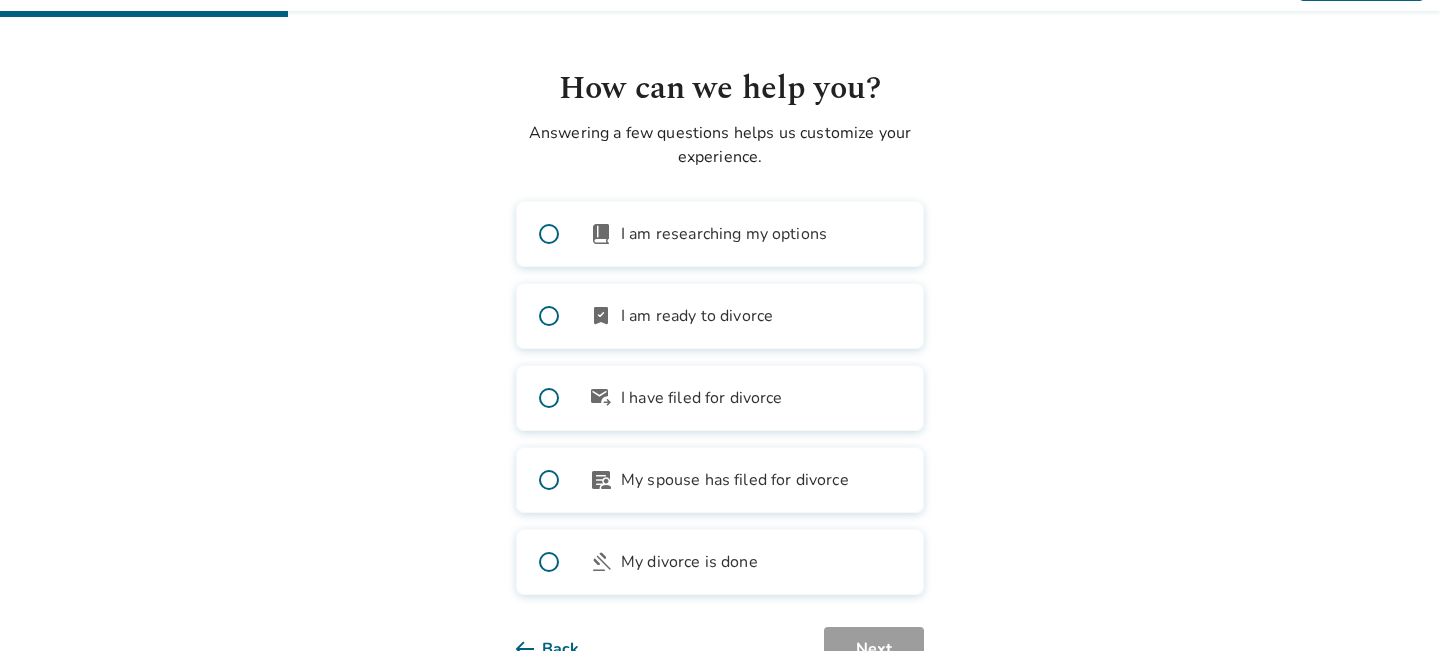 scroll, scrollTop: 59, scrollLeft: 0, axis: vertical 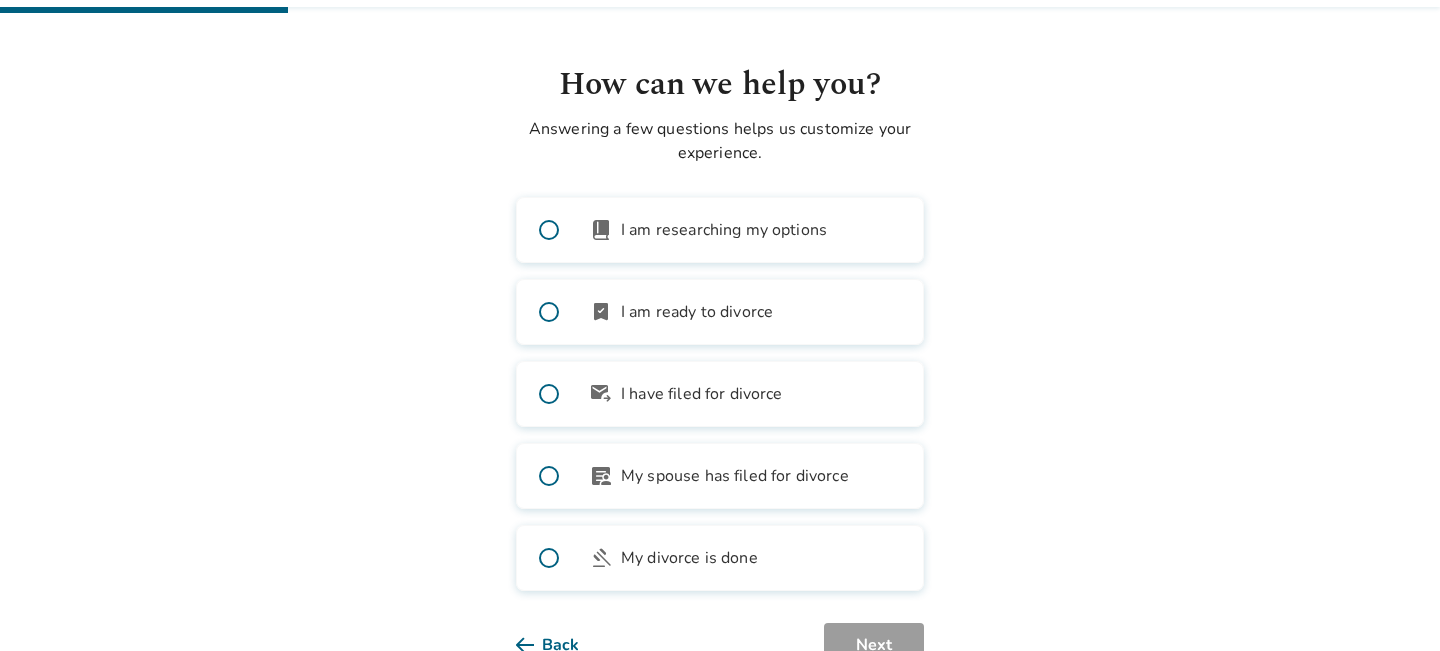 click on "book_2 I am researching my options" at bounding box center [720, 230] 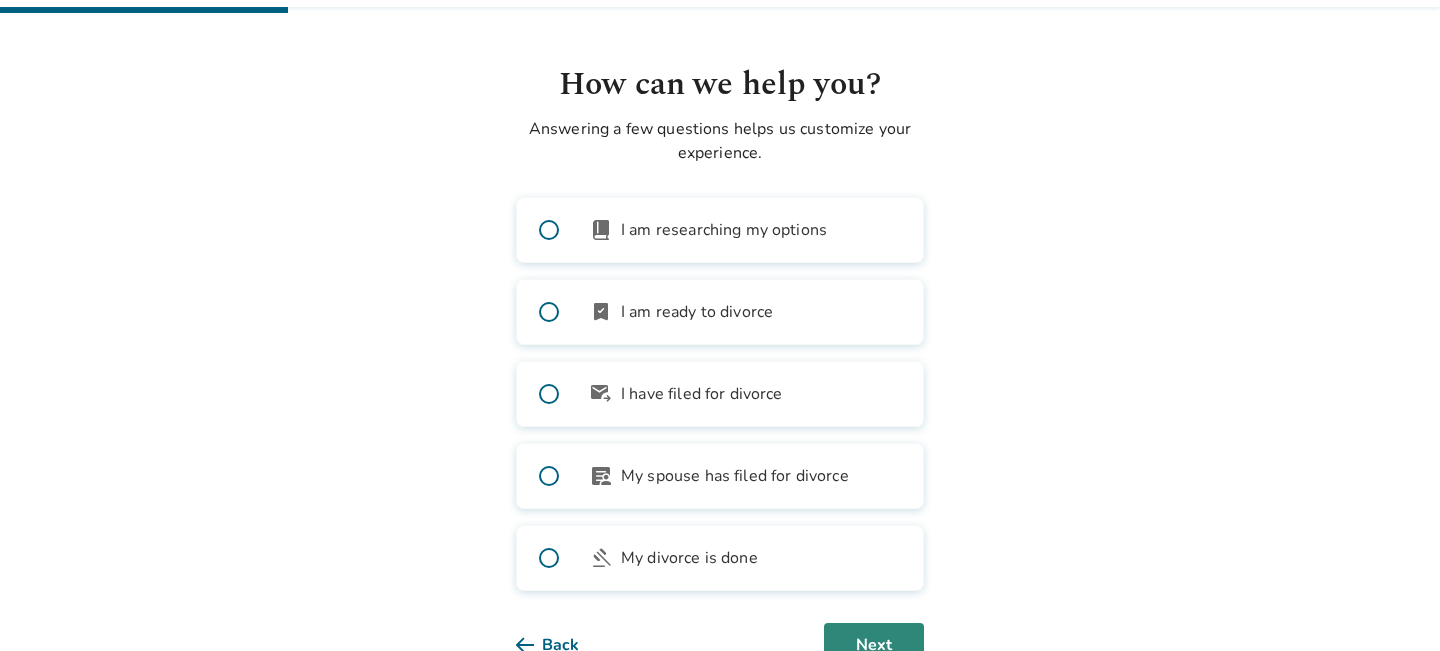 click on "Next" at bounding box center [874, 645] 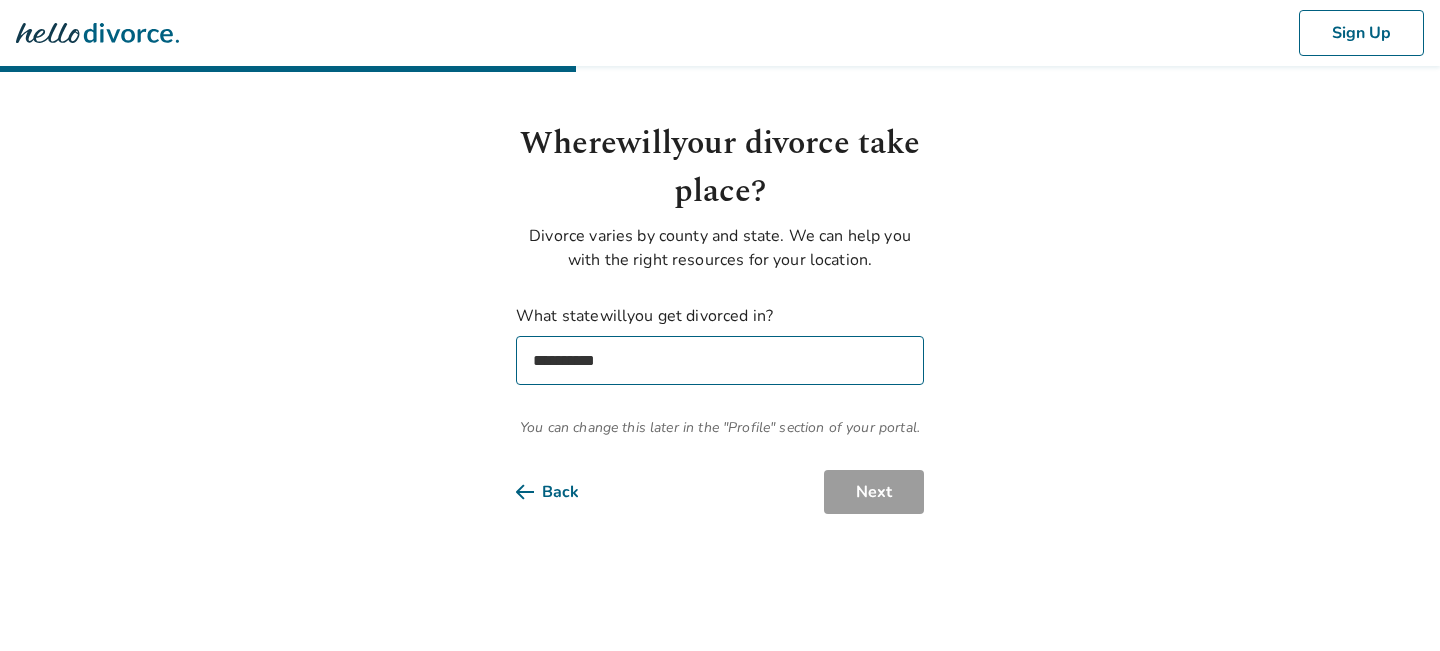 scroll, scrollTop: 0, scrollLeft: 0, axis: both 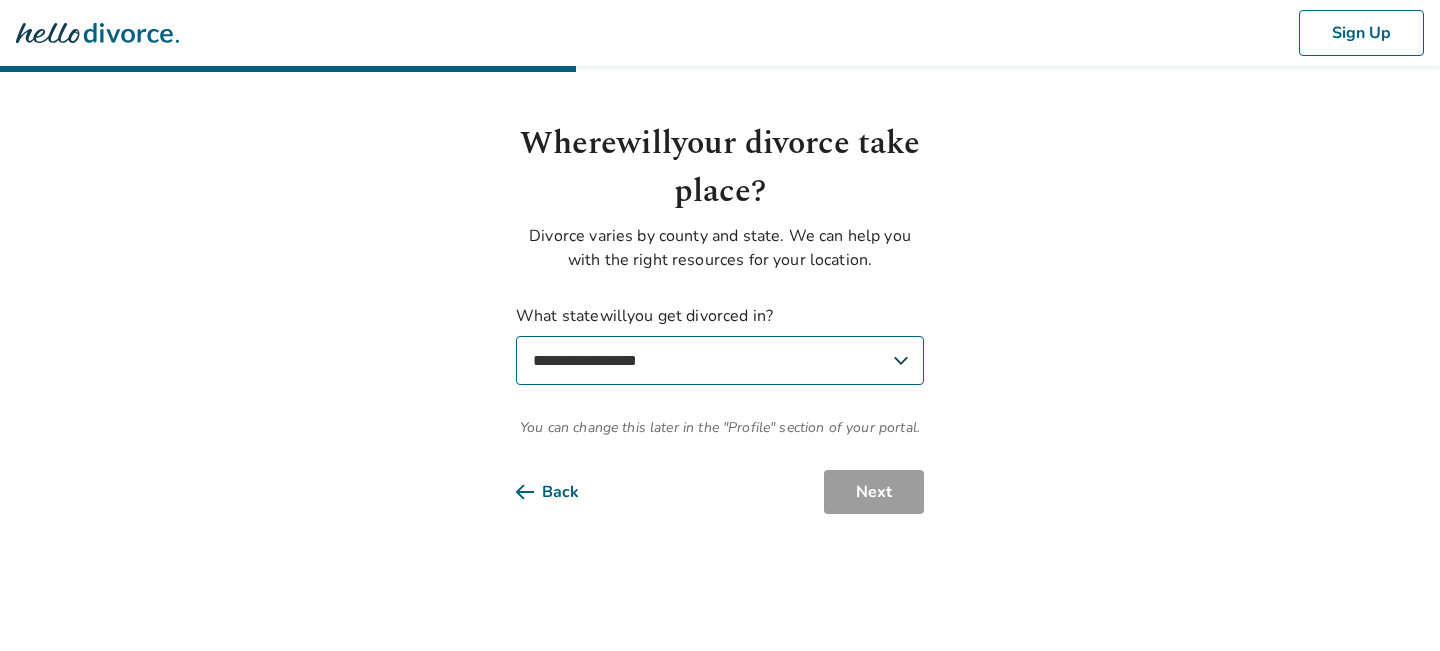 click on "**********" at bounding box center [720, 360] 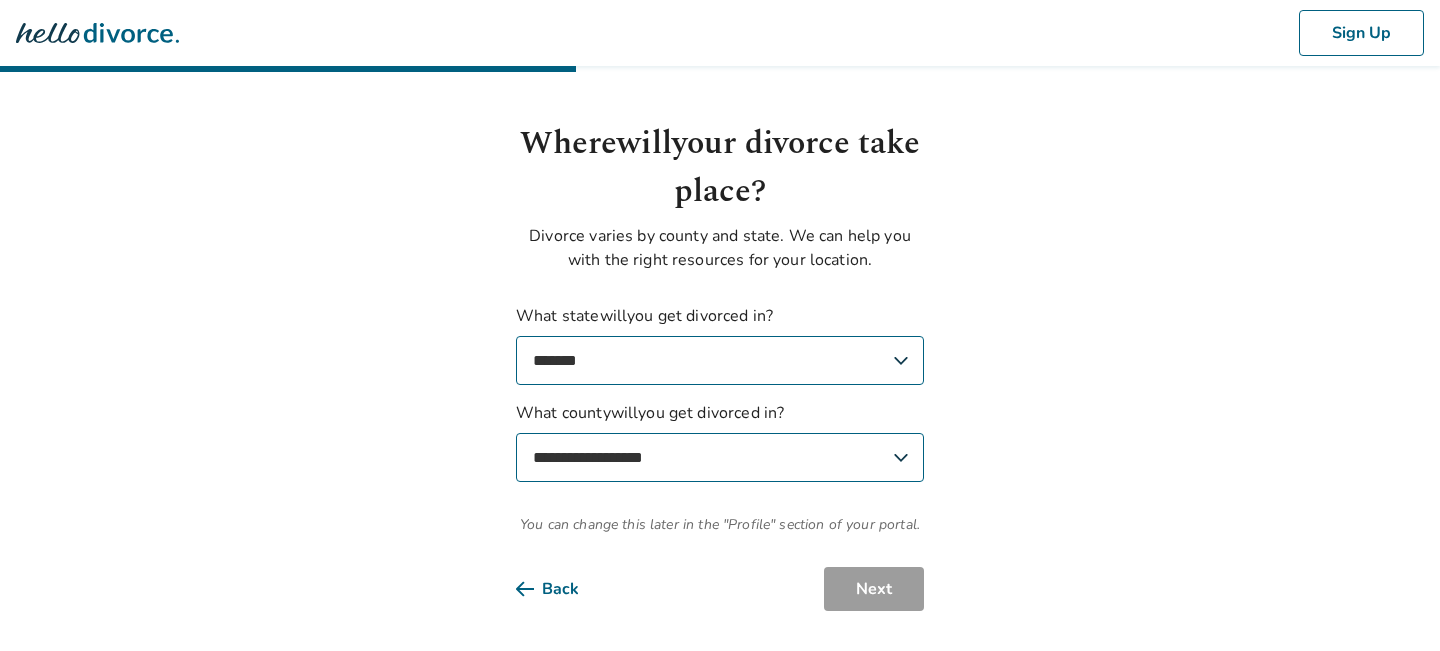 click on "**********" at bounding box center [720, 457] 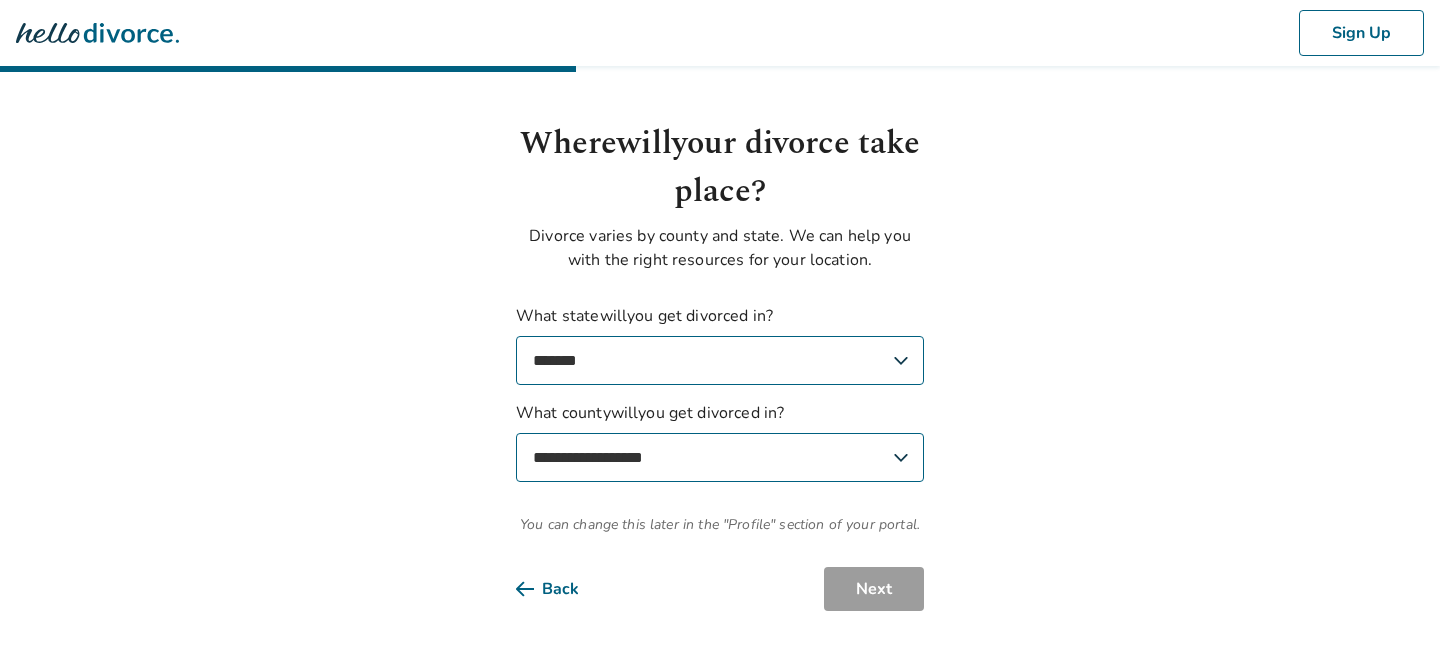 select on "********" 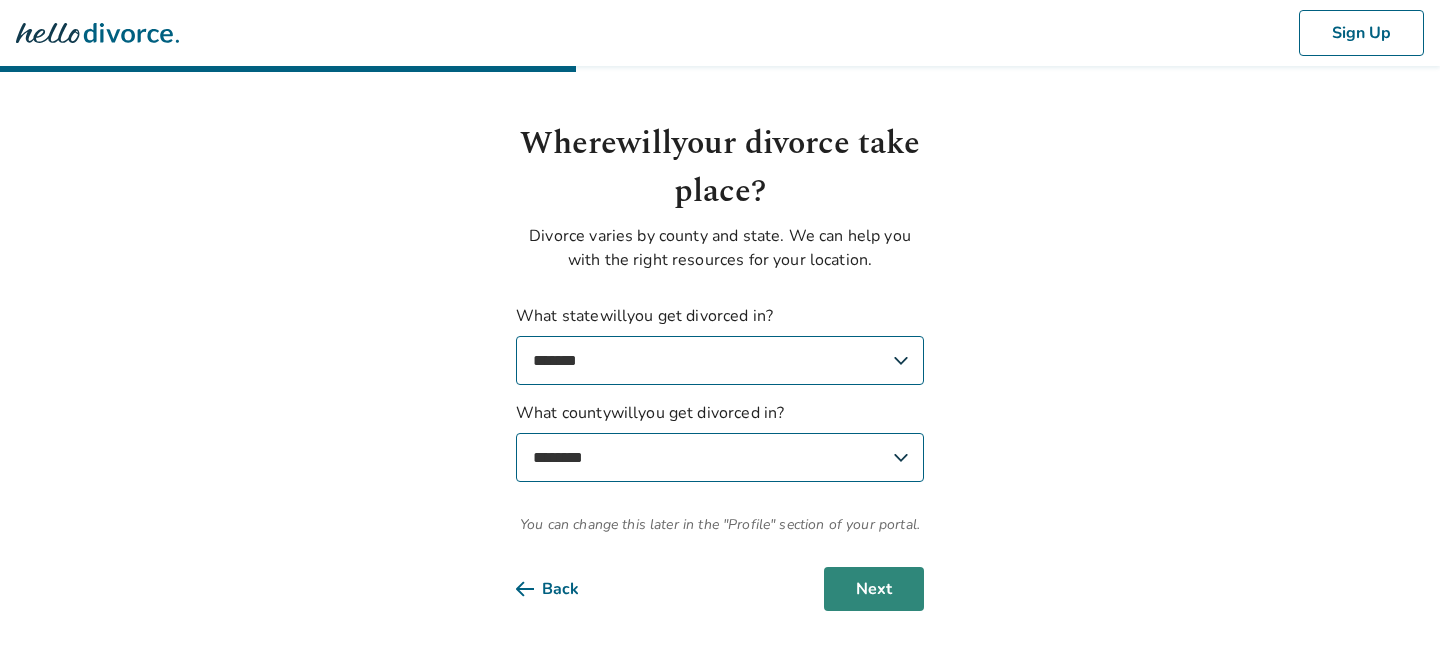 click on "Next" at bounding box center [874, 589] 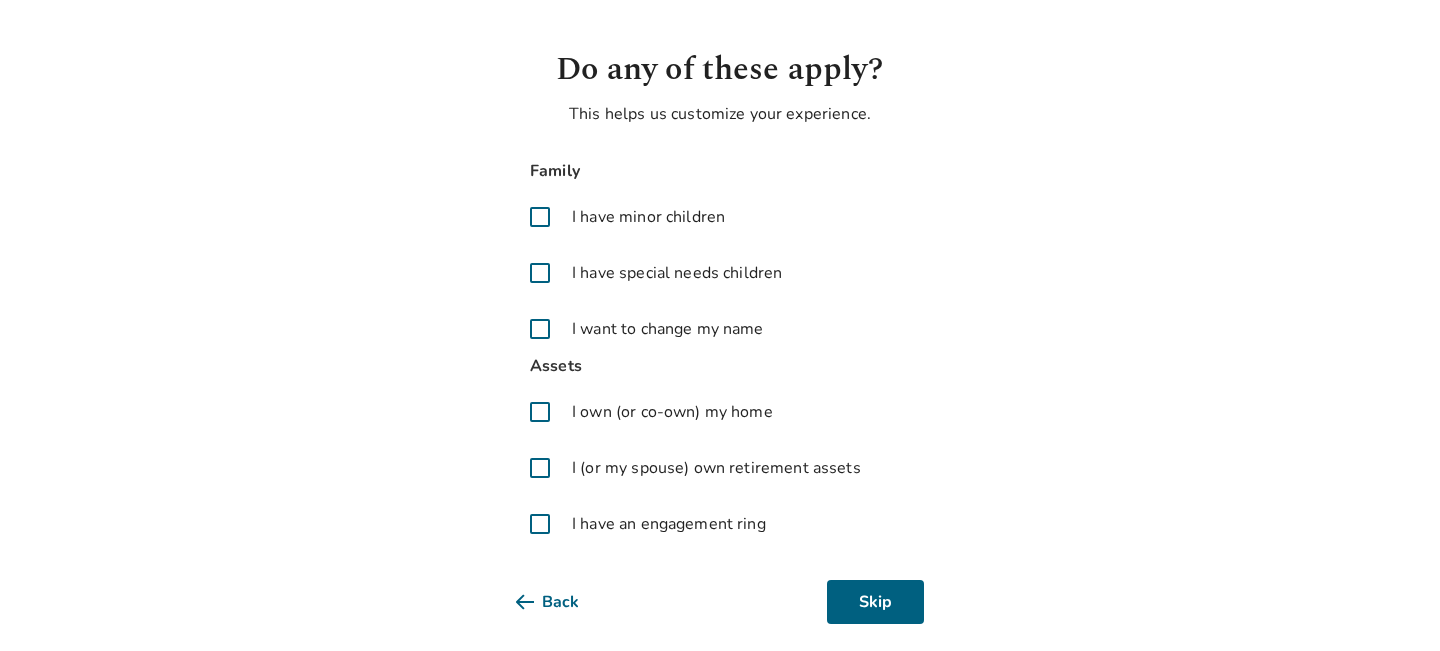 scroll, scrollTop: 95, scrollLeft: 0, axis: vertical 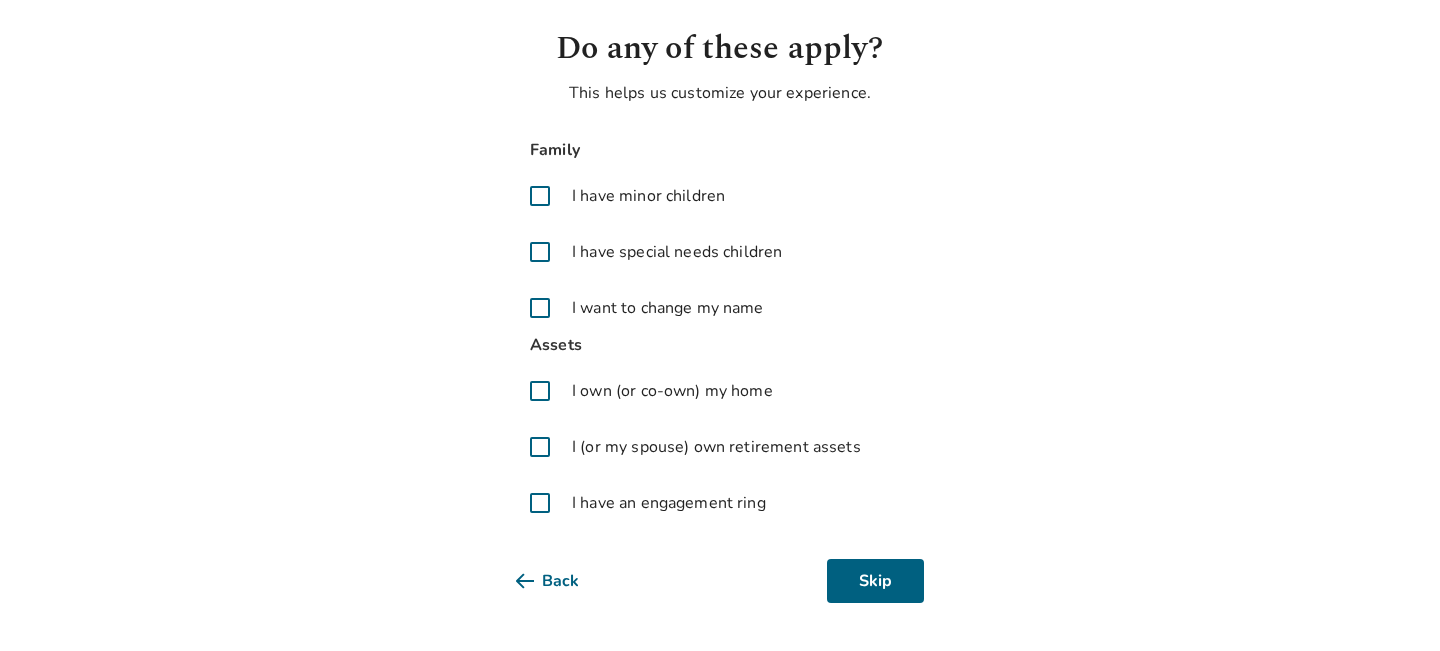 click on "I want to change my name" at bounding box center [668, 308] 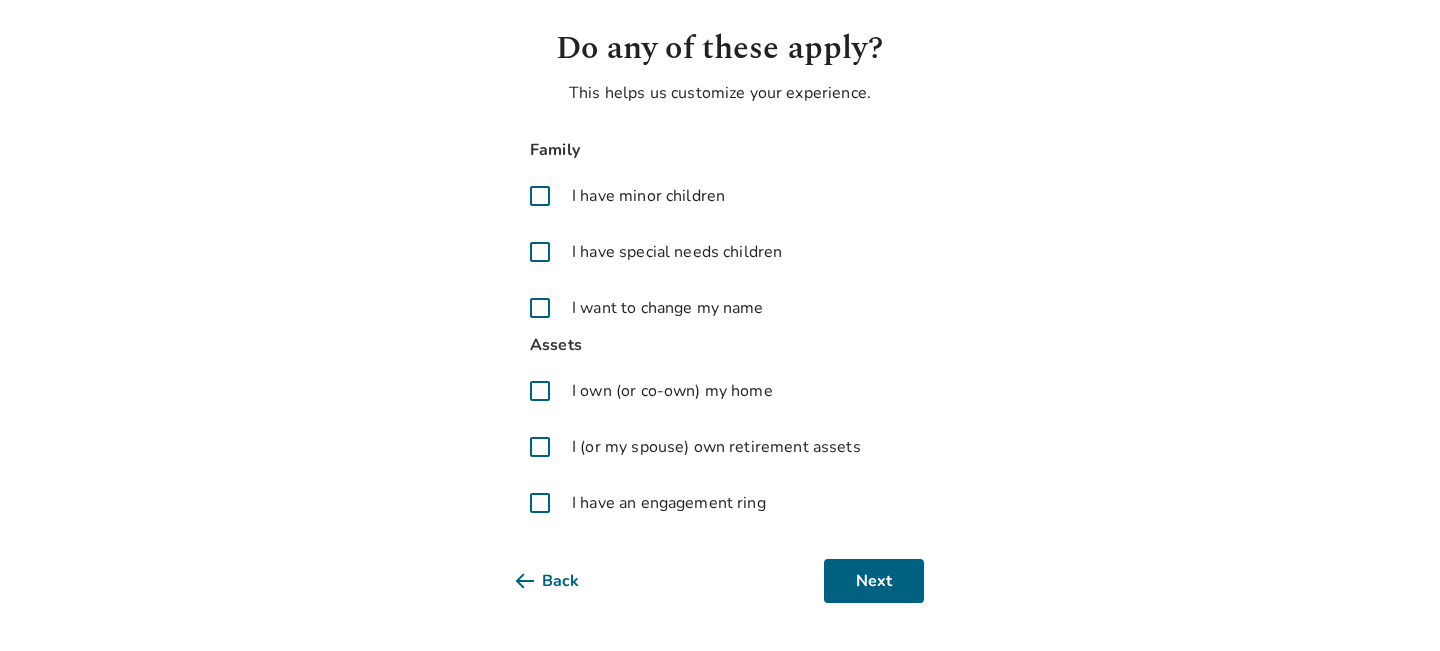 click on "I own (or co-own) my home" at bounding box center (672, 391) 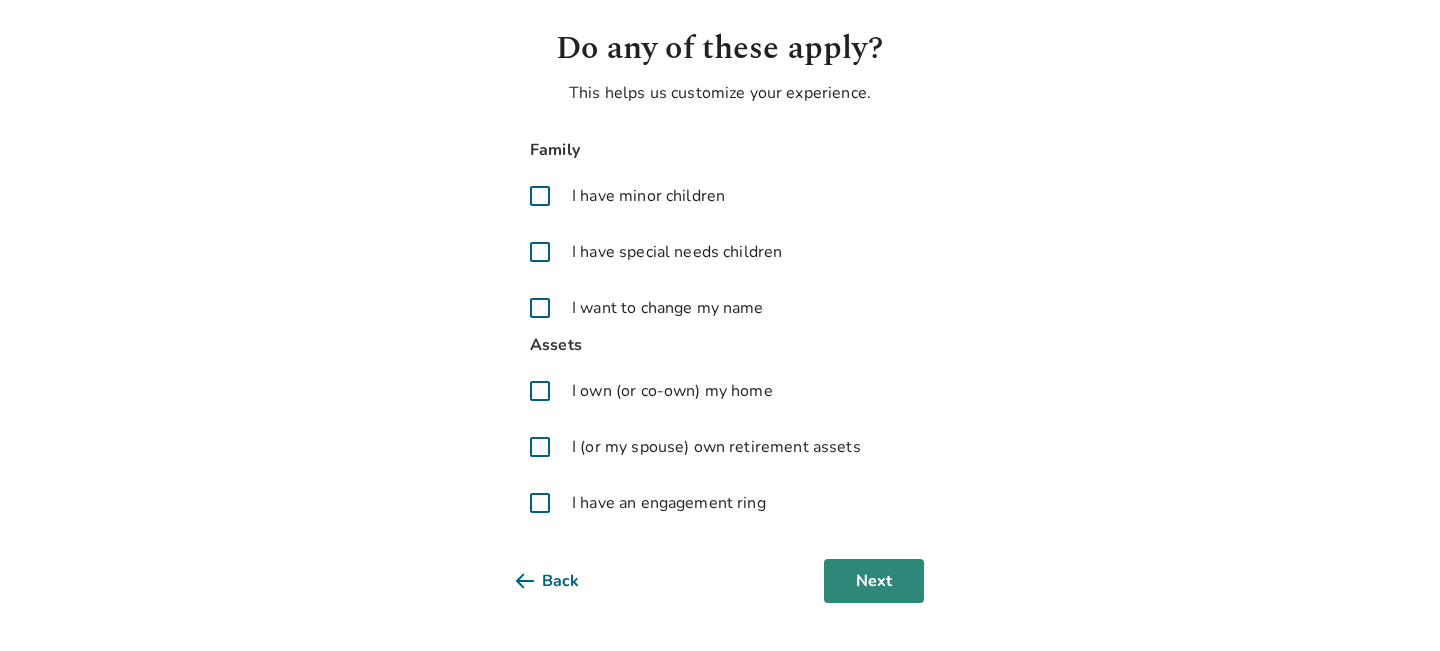 click on "Next" at bounding box center (874, 581) 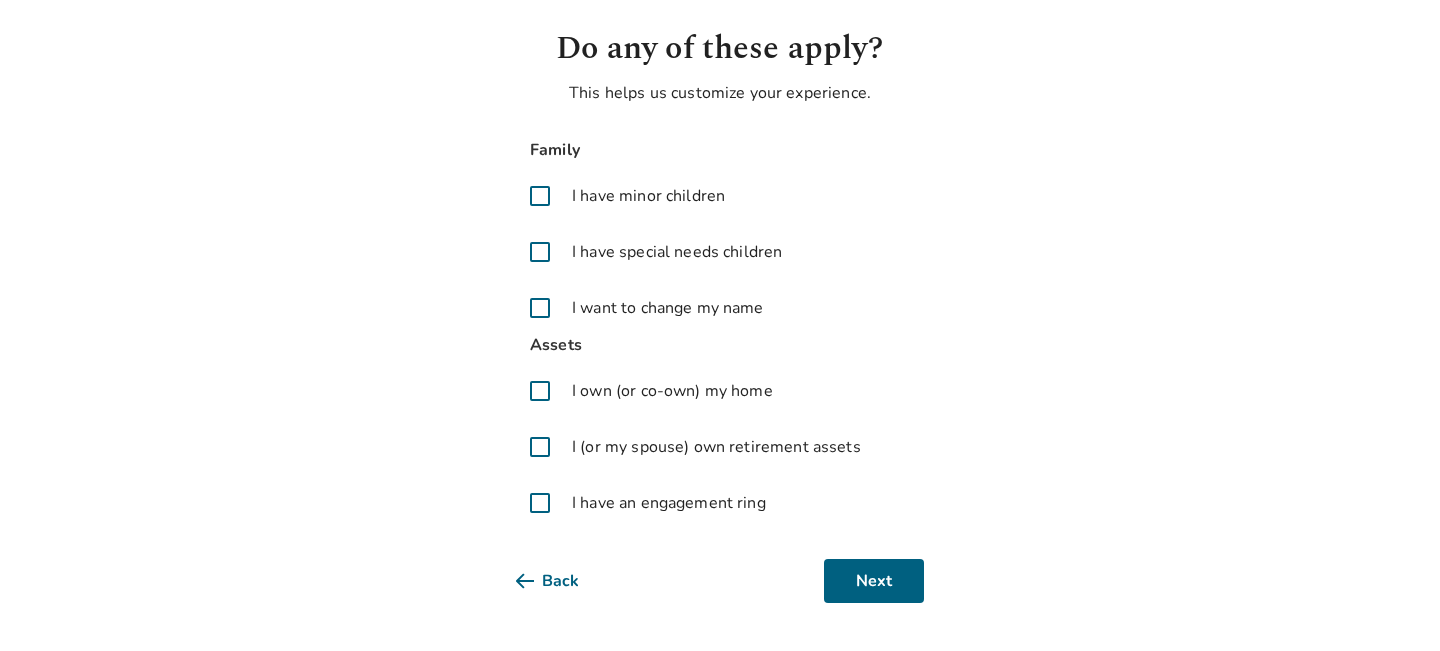 scroll, scrollTop: 0, scrollLeft: 0, axis: both 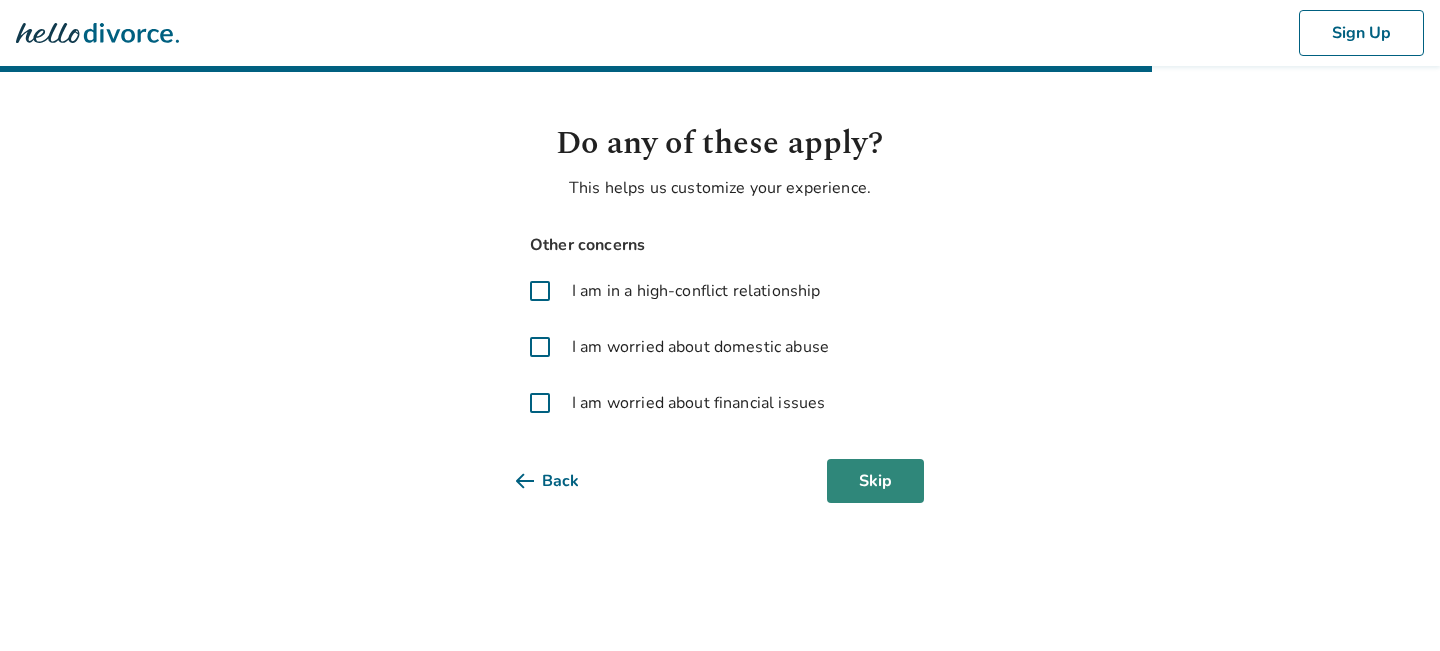 click on "Skip" at bounding box center (875, 481) 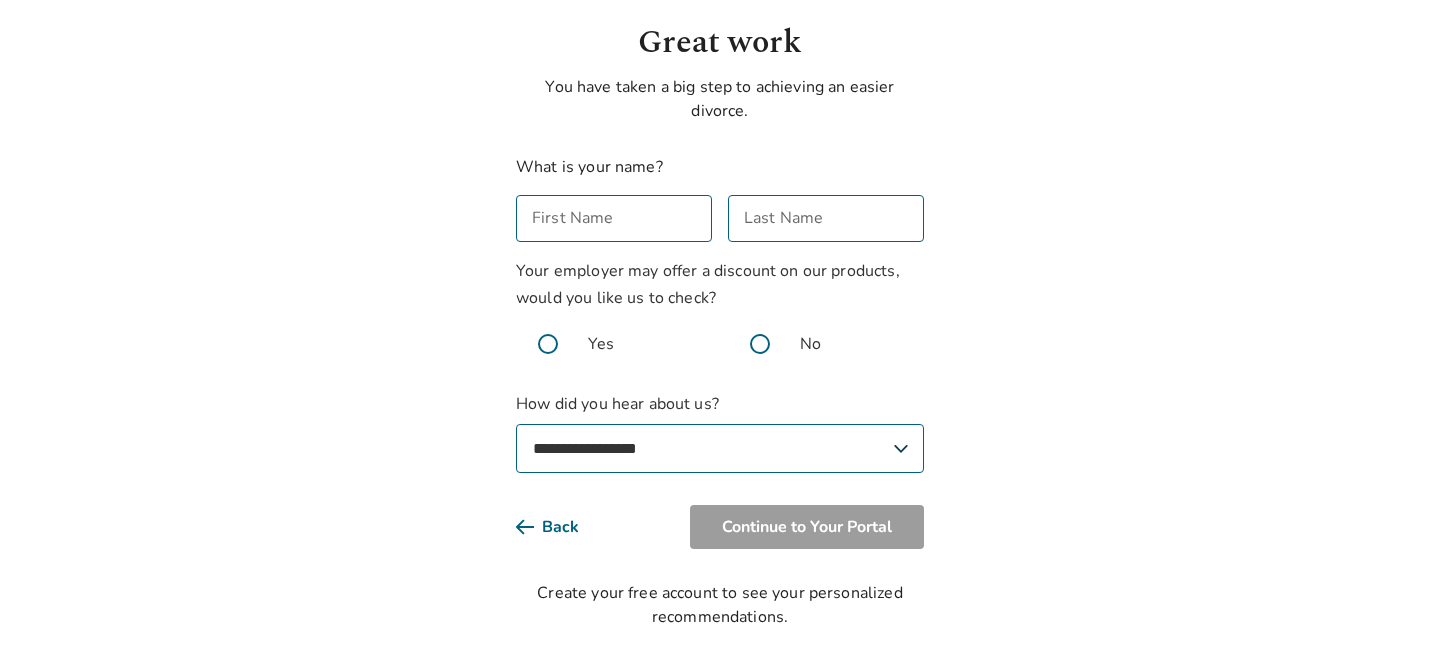 scroll, scrollTop: 102, scrollLeft: 0, axis: vertical 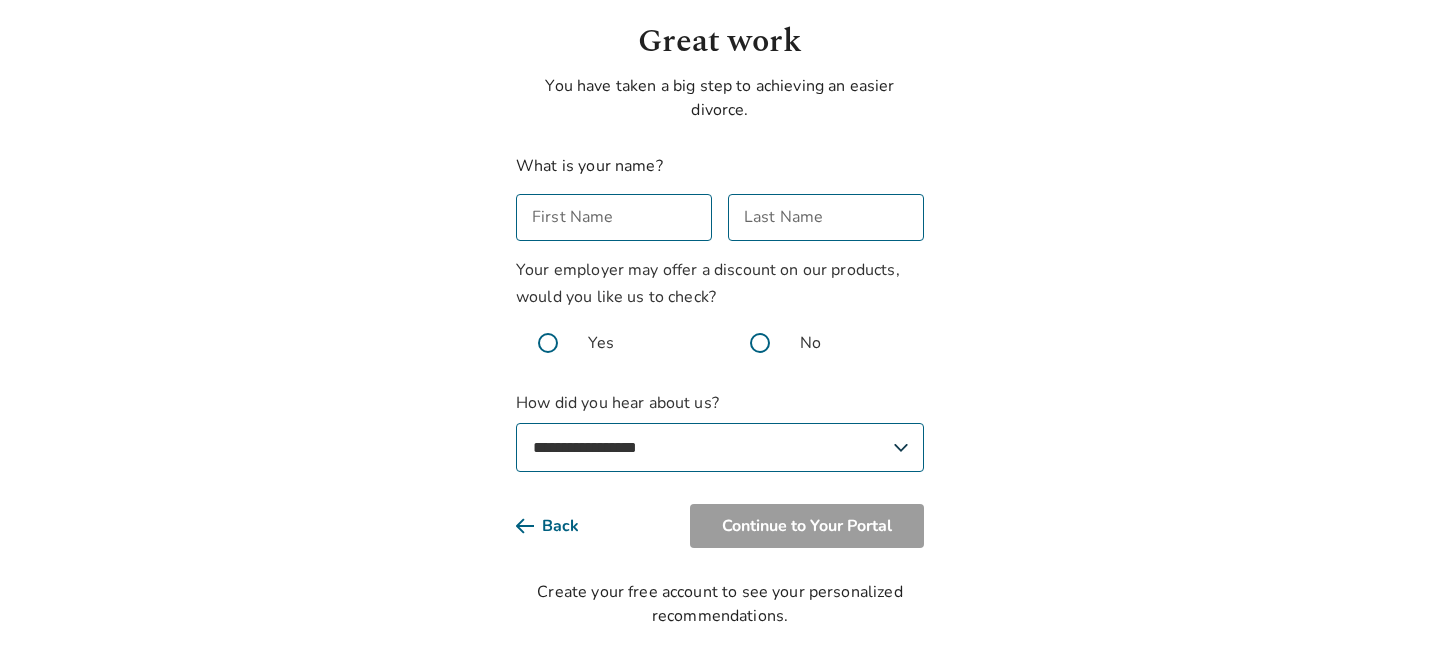 click on "First Name" at bounding box center (614, 217) 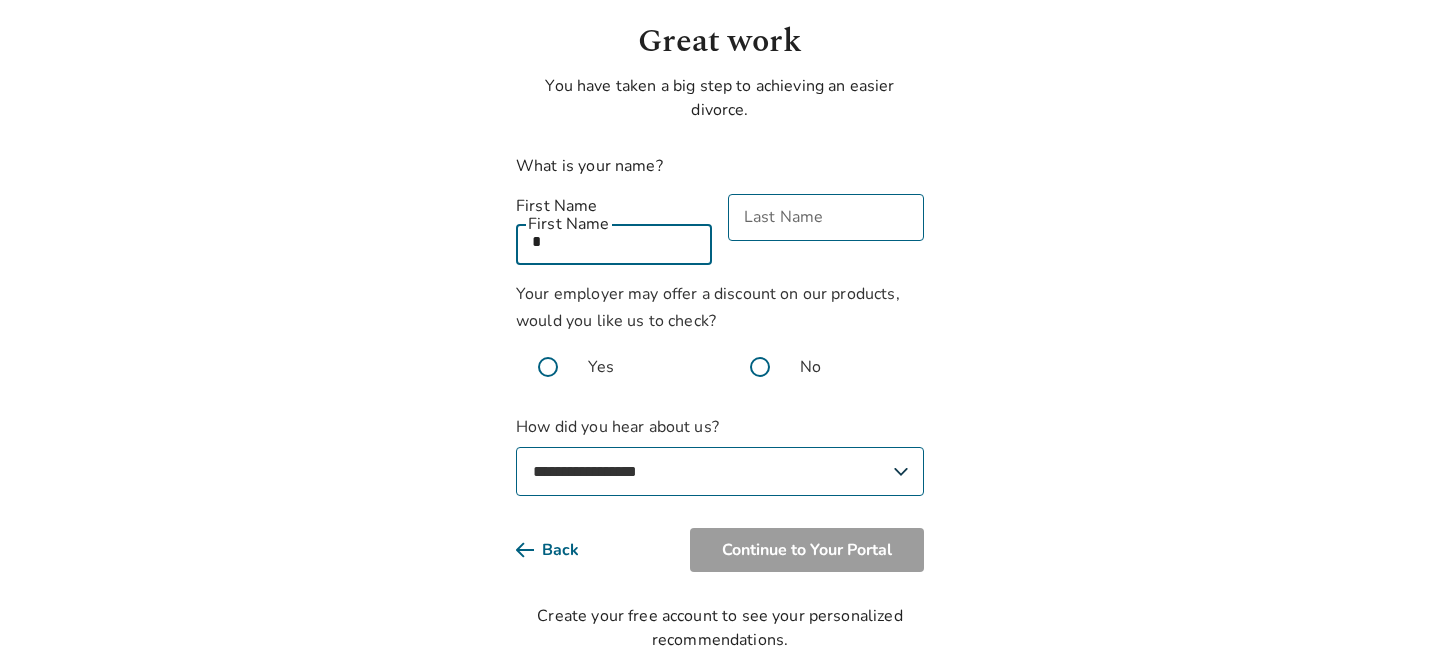 type on "*" 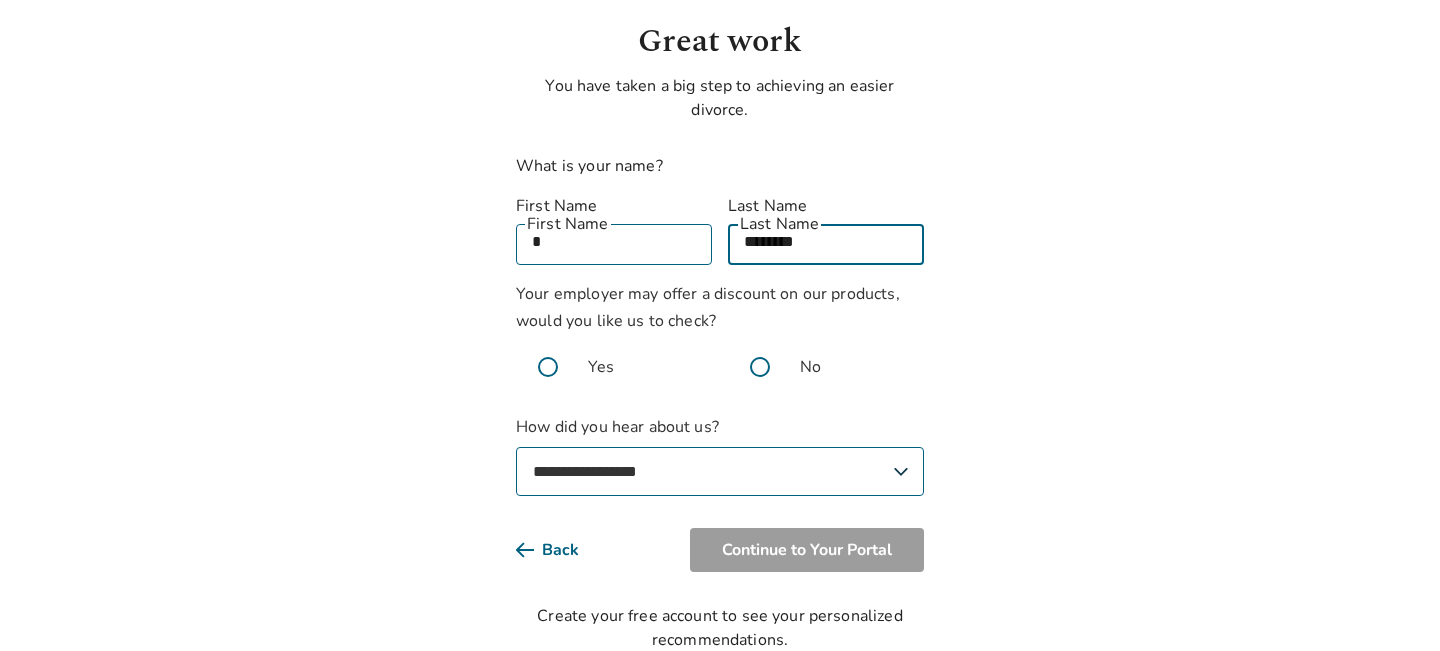 type on "********" 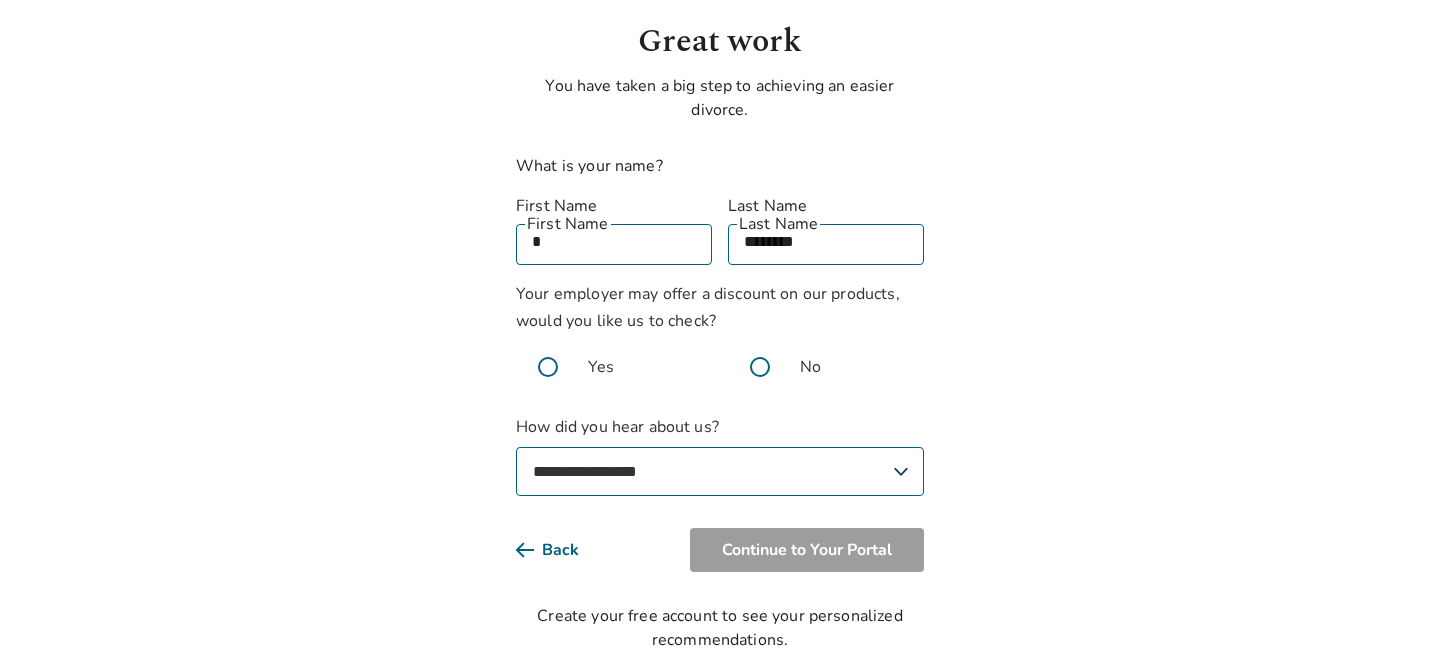 click at bounding box center (760, 367) 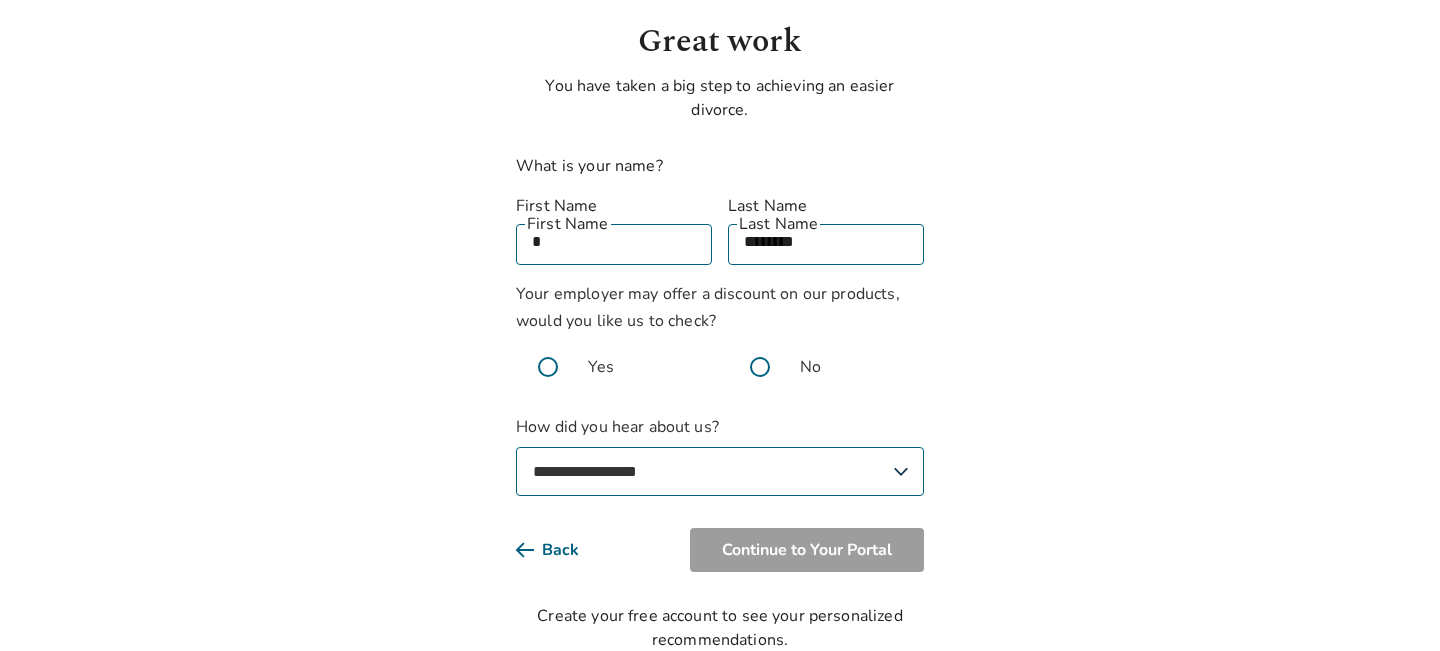 click on "**********" at bounding box center [720, 471] 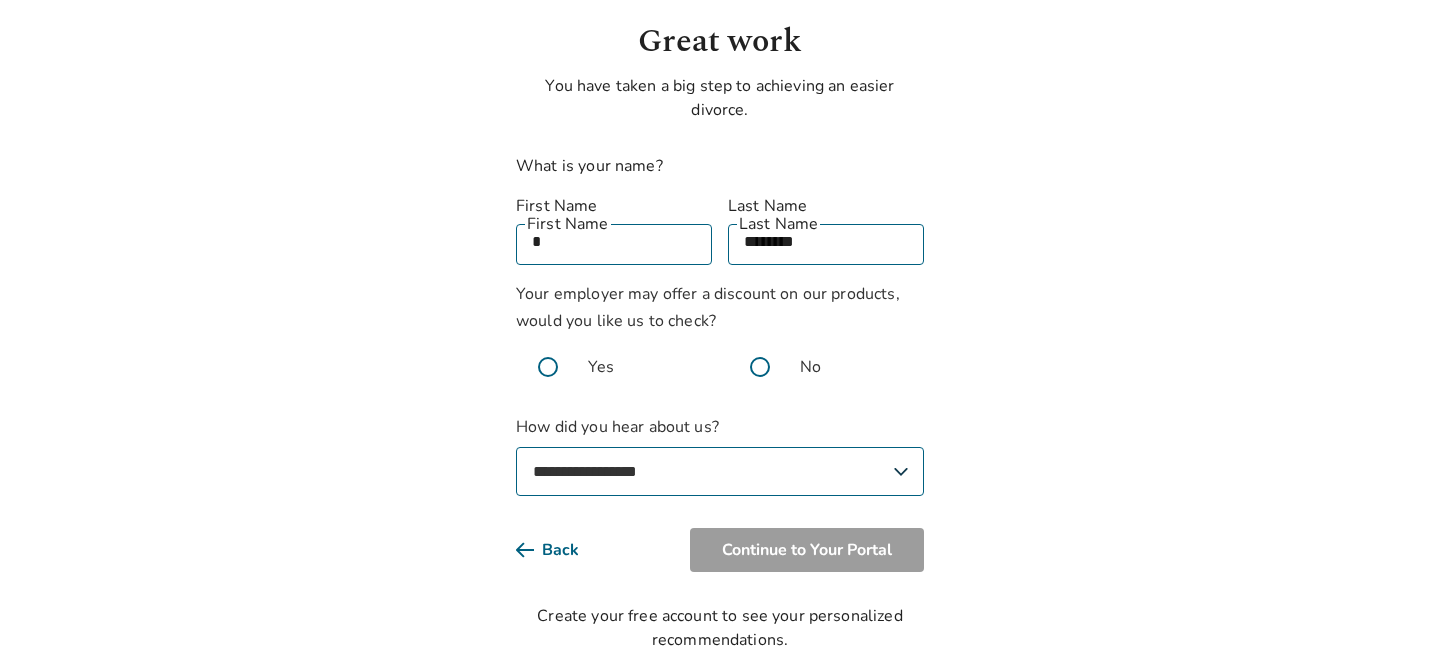 select on "**********" 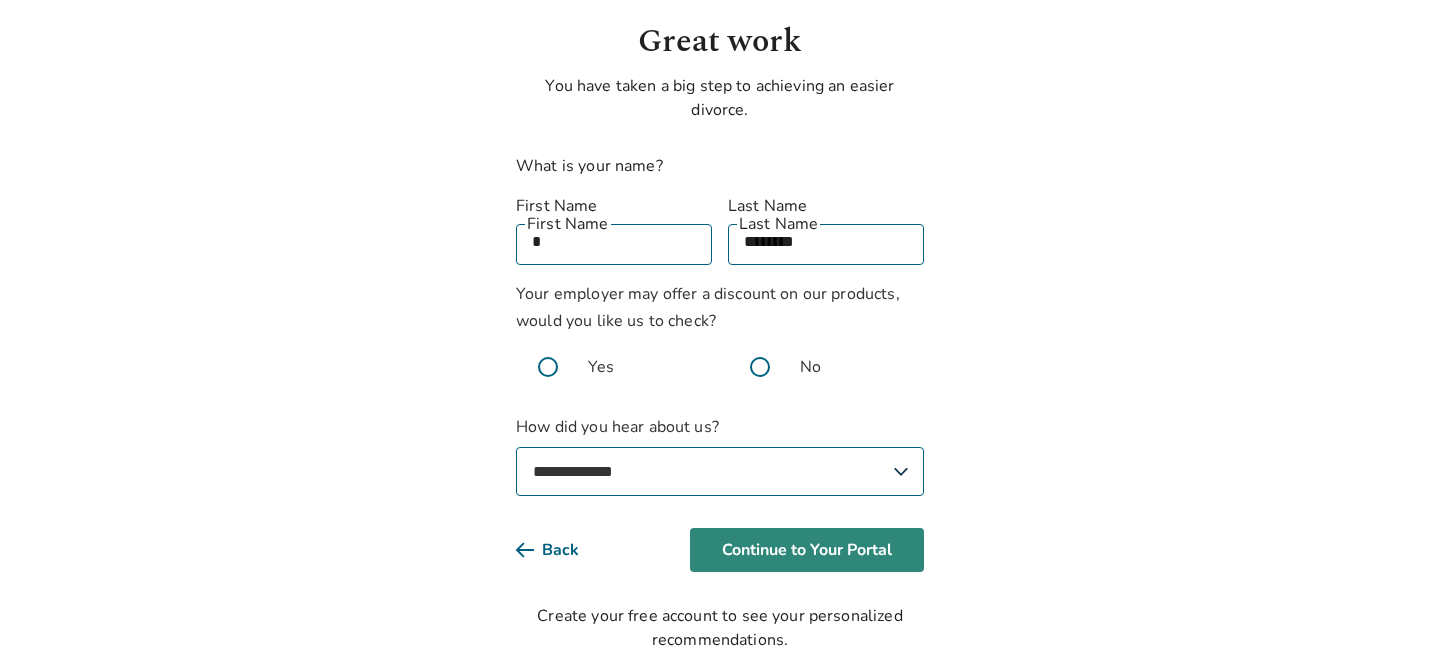 click on "Continue to Your Portal" at bounding box center [807, 550] 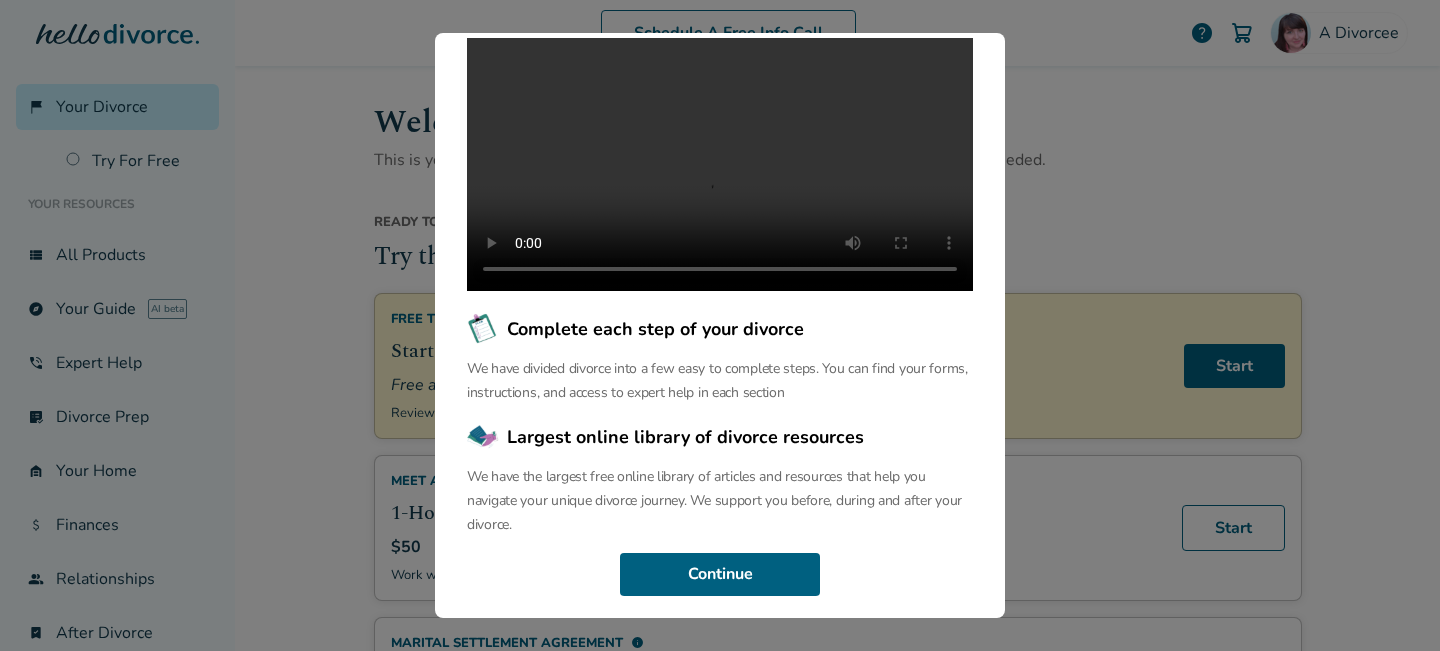 scroll, scrollTop: 243, scrollLeft: 0, axis: vertical 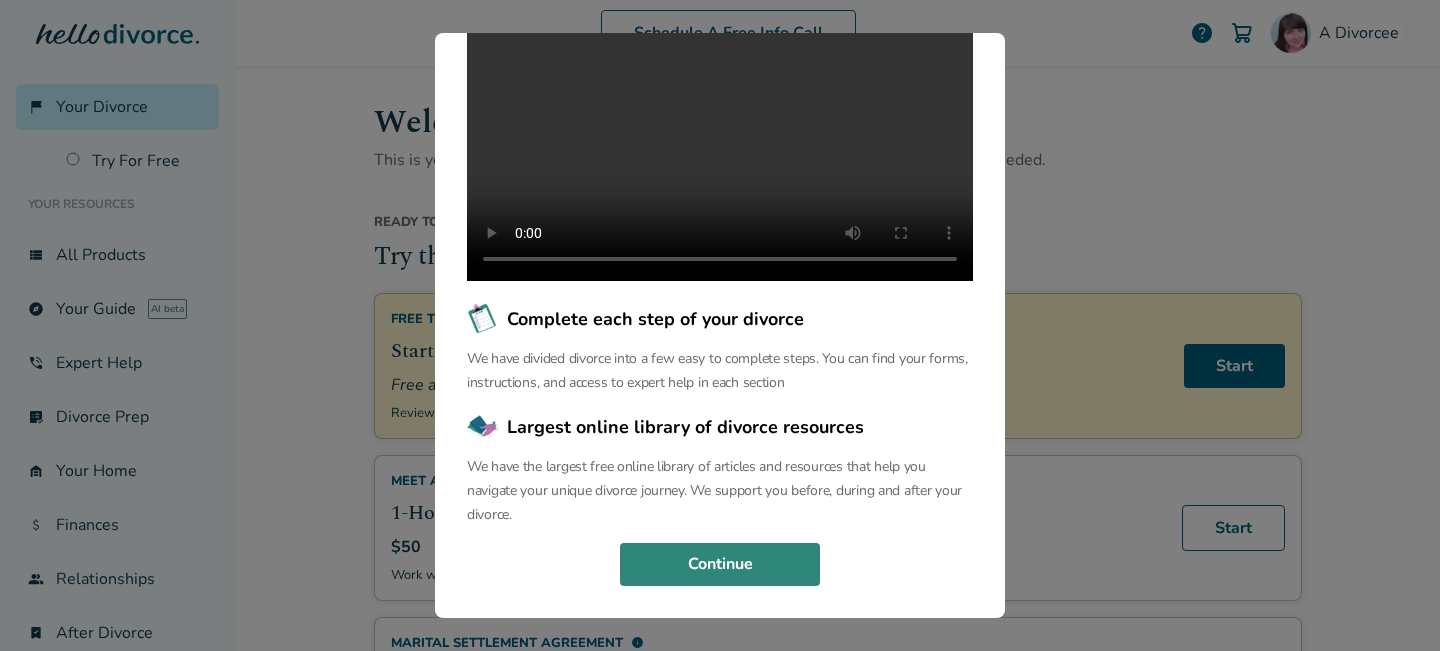 click on "Continue" at bounding box center [720, 565] 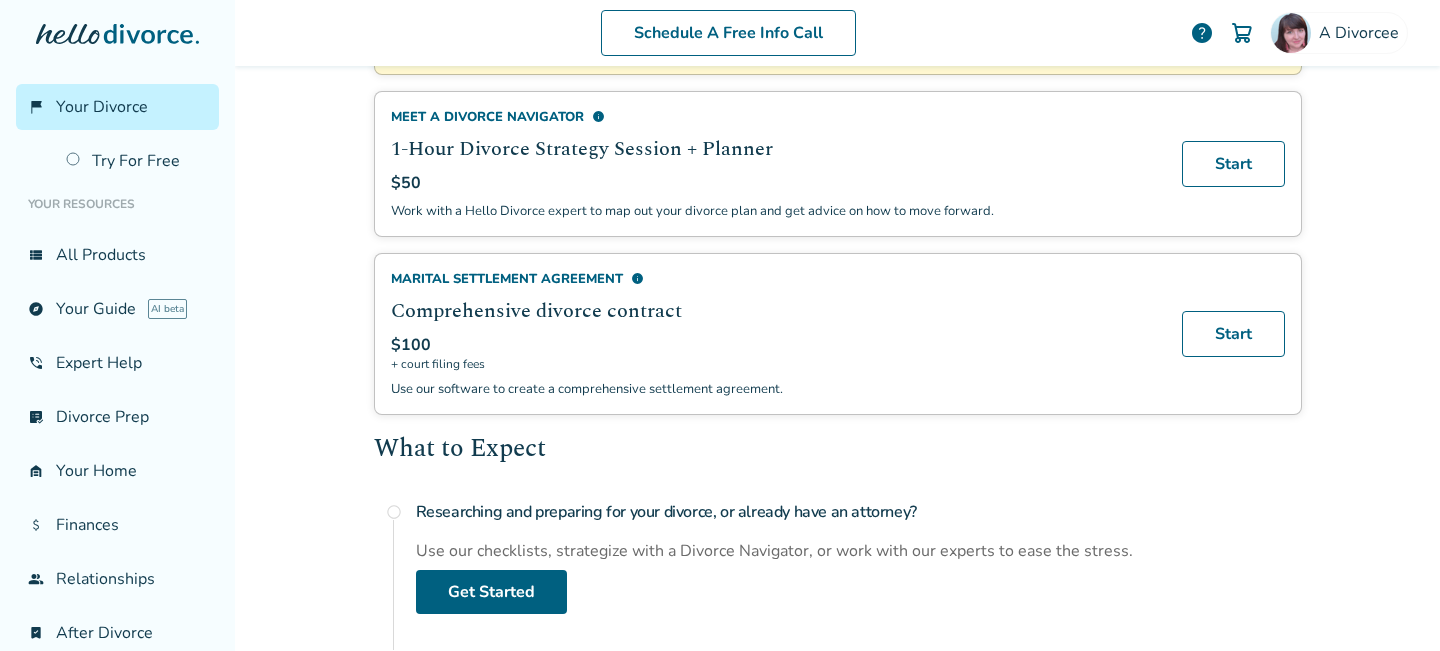 scroll, scrollTop: 0, scrollLeft: 0, axis: both 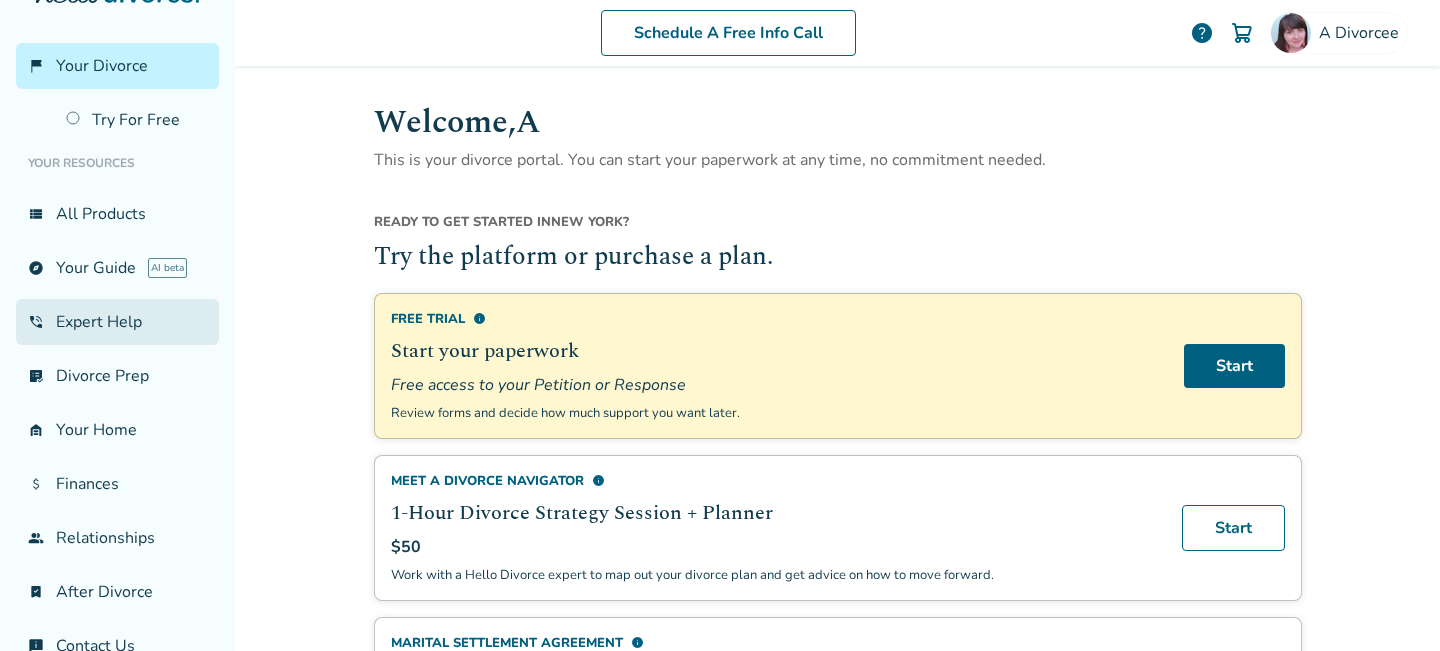 click on "phone_in_talk Expert Help" at bounding box center (117, 322) 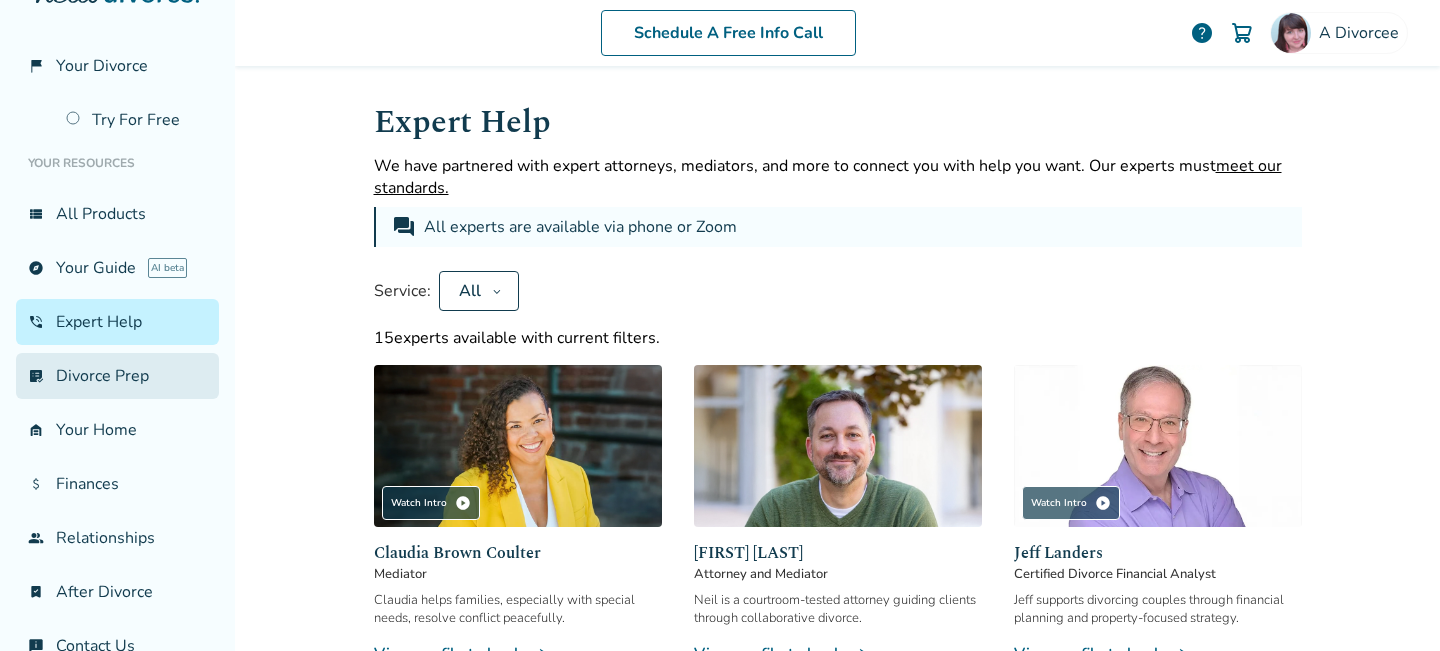 click on "list_alt_check Divorce Prep" at bounding box center (117, 376) 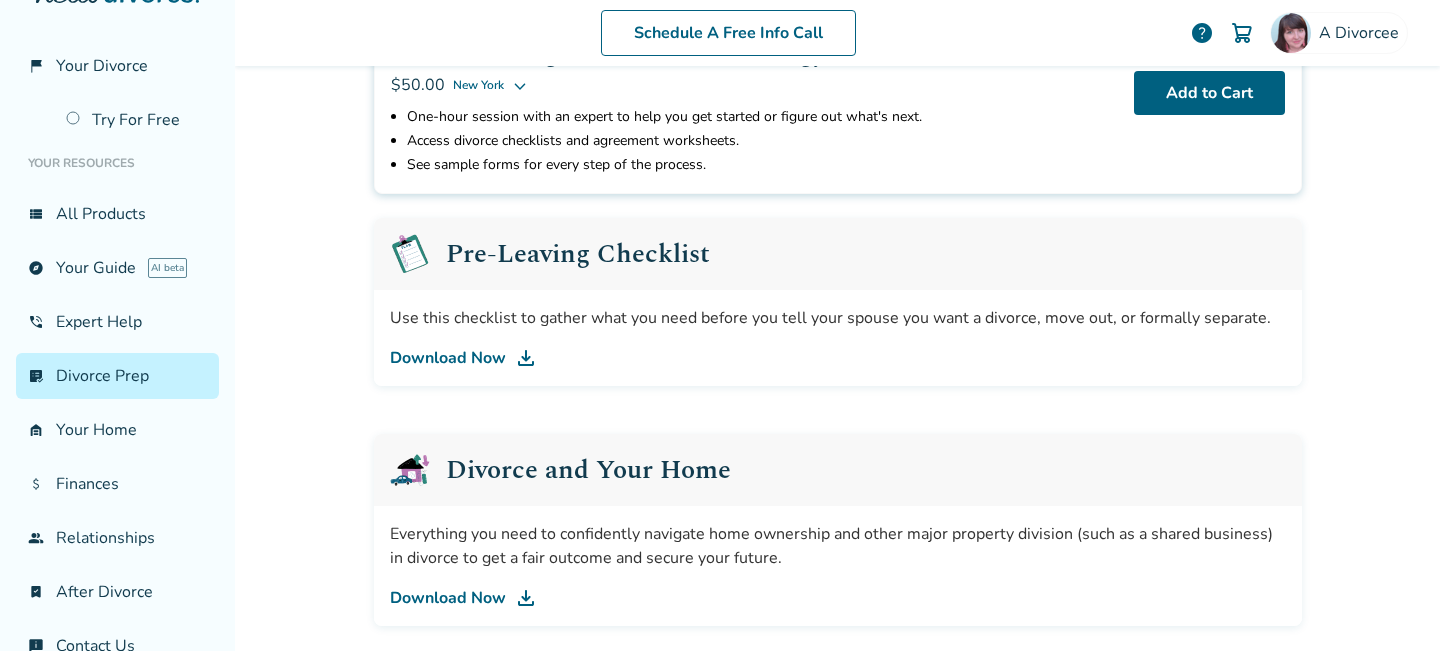 scroll, scrollTop: 286, scrollLeft: 0, axis: vertical 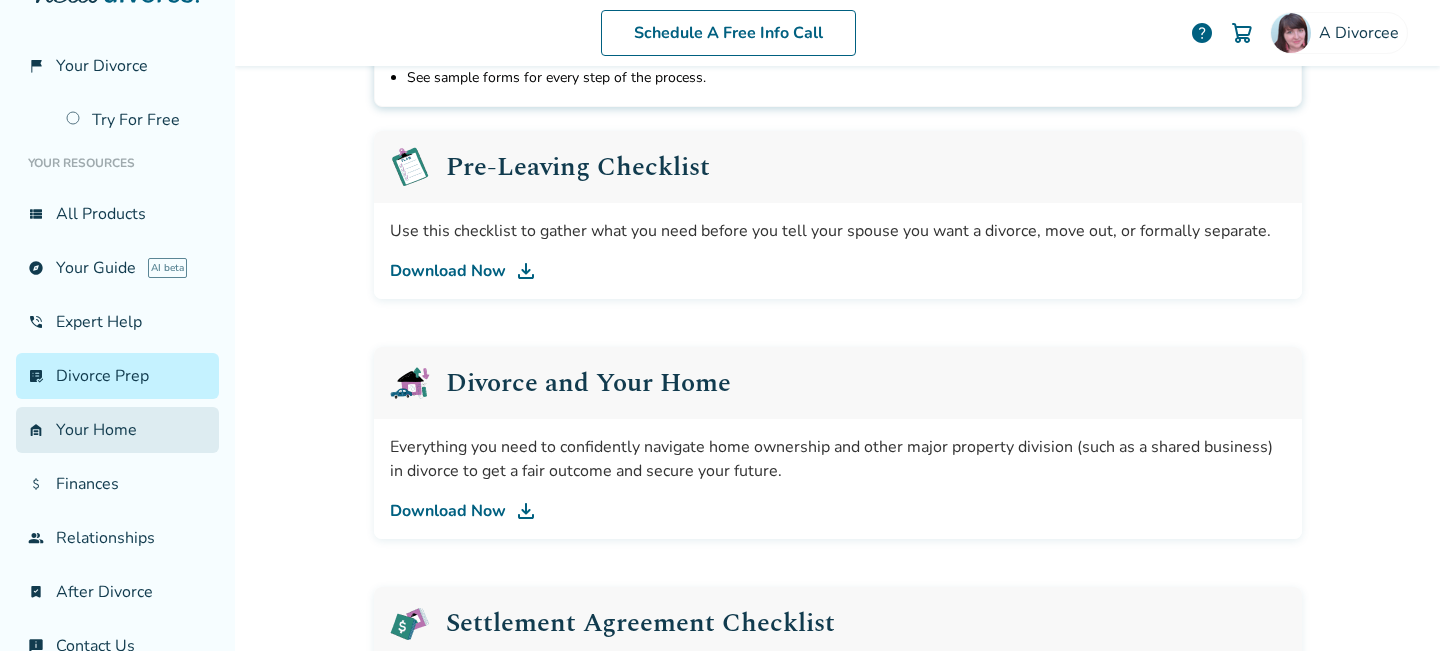 click on "garage_home Your Home" at bounding box center [117, 430] 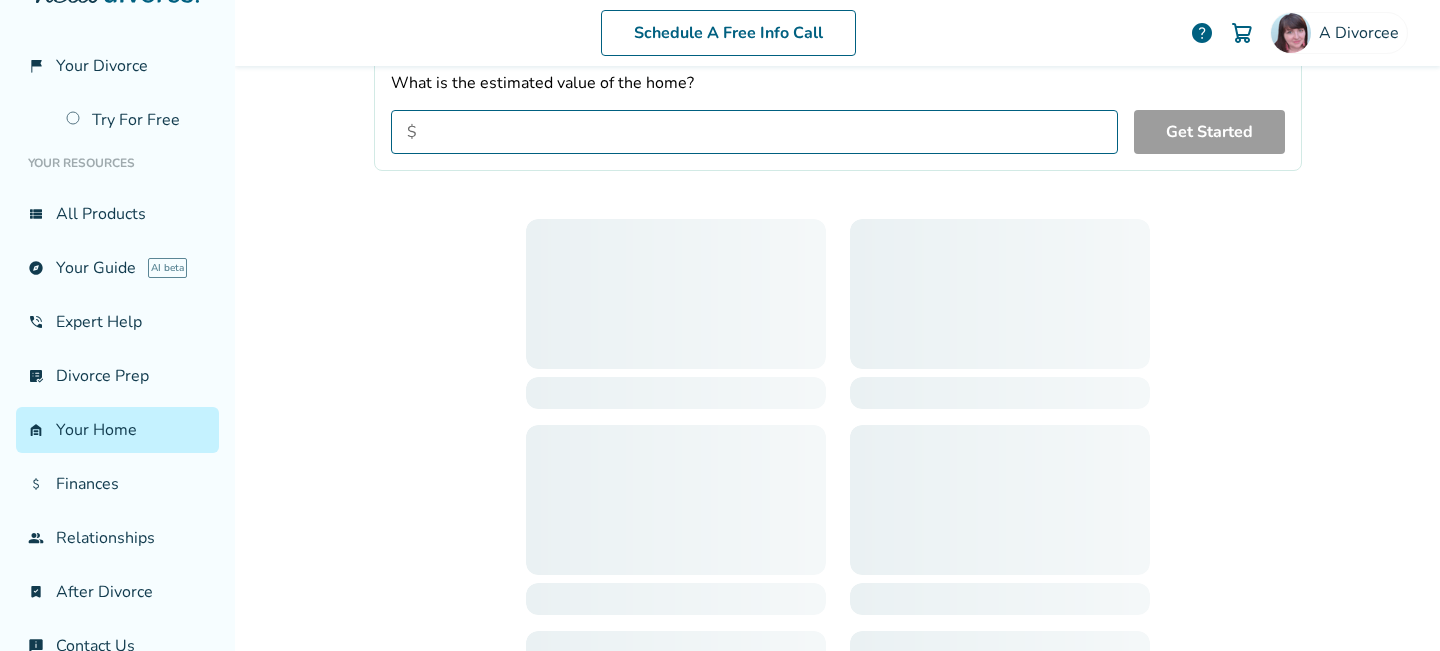 scroll, scrollTop: 98, scrollLeft: 0, axis: vertical 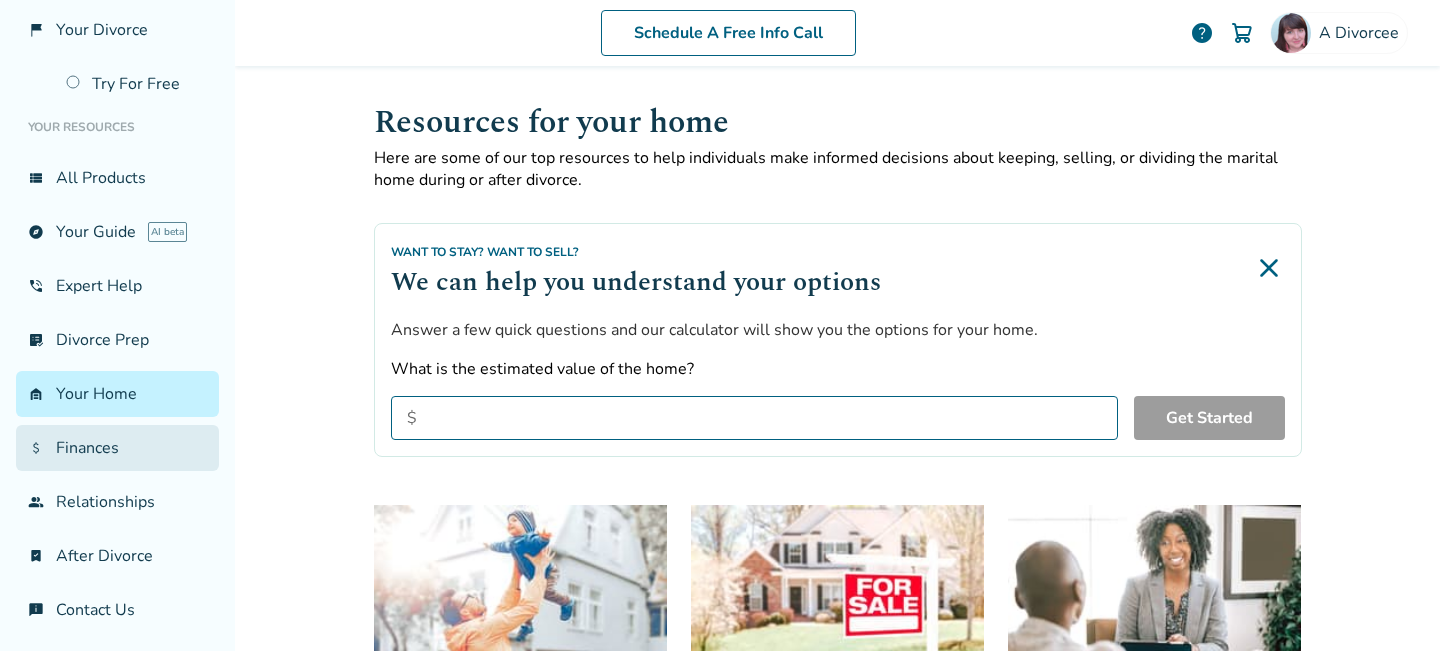 click on "attach_money Finances" at bounding box center [117, 448] 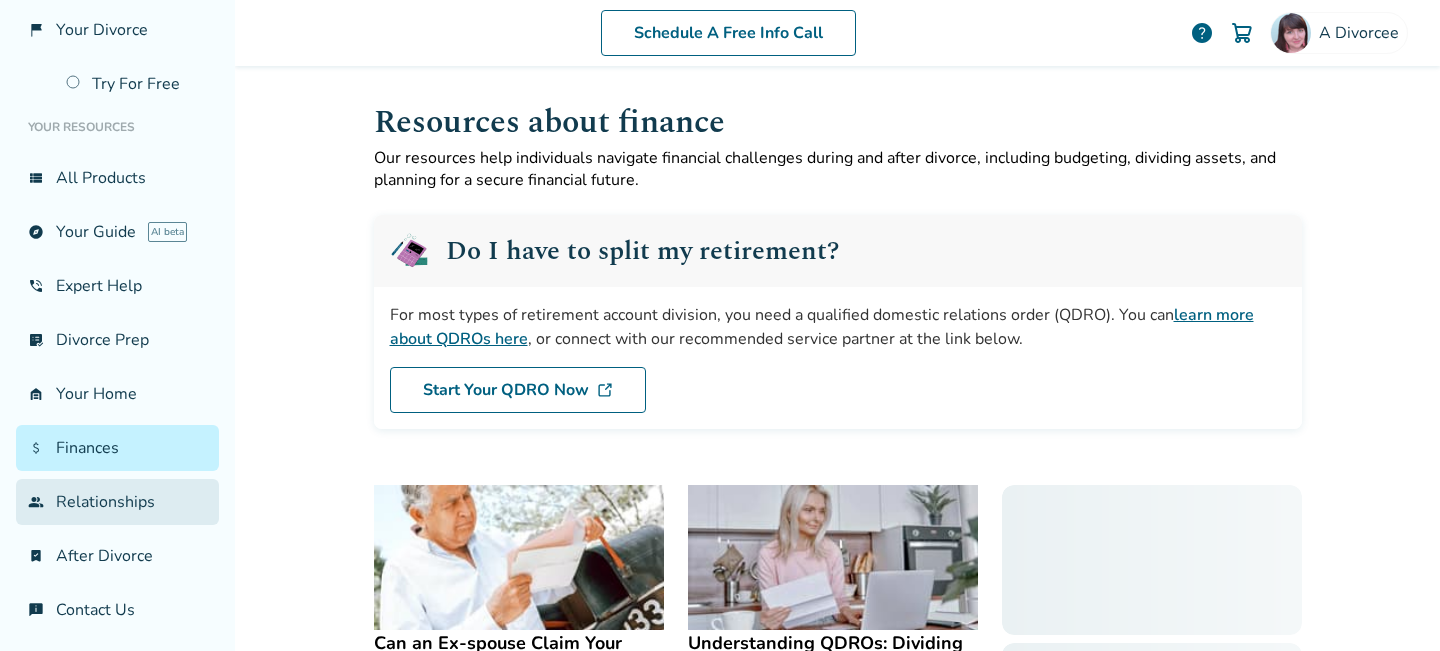 click on "group Relationships" at bounding box center (117, 502) 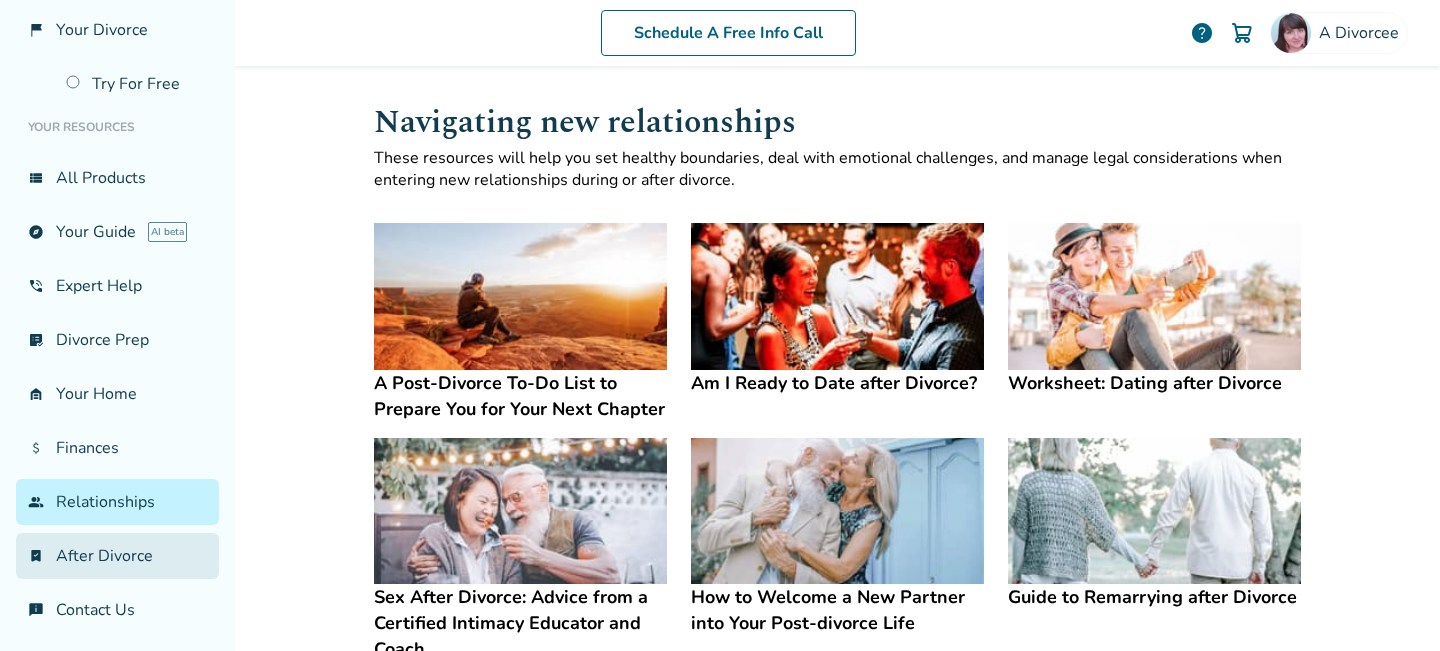 click on "bookmark_check After Divorce" at bounding box center [117, 556] 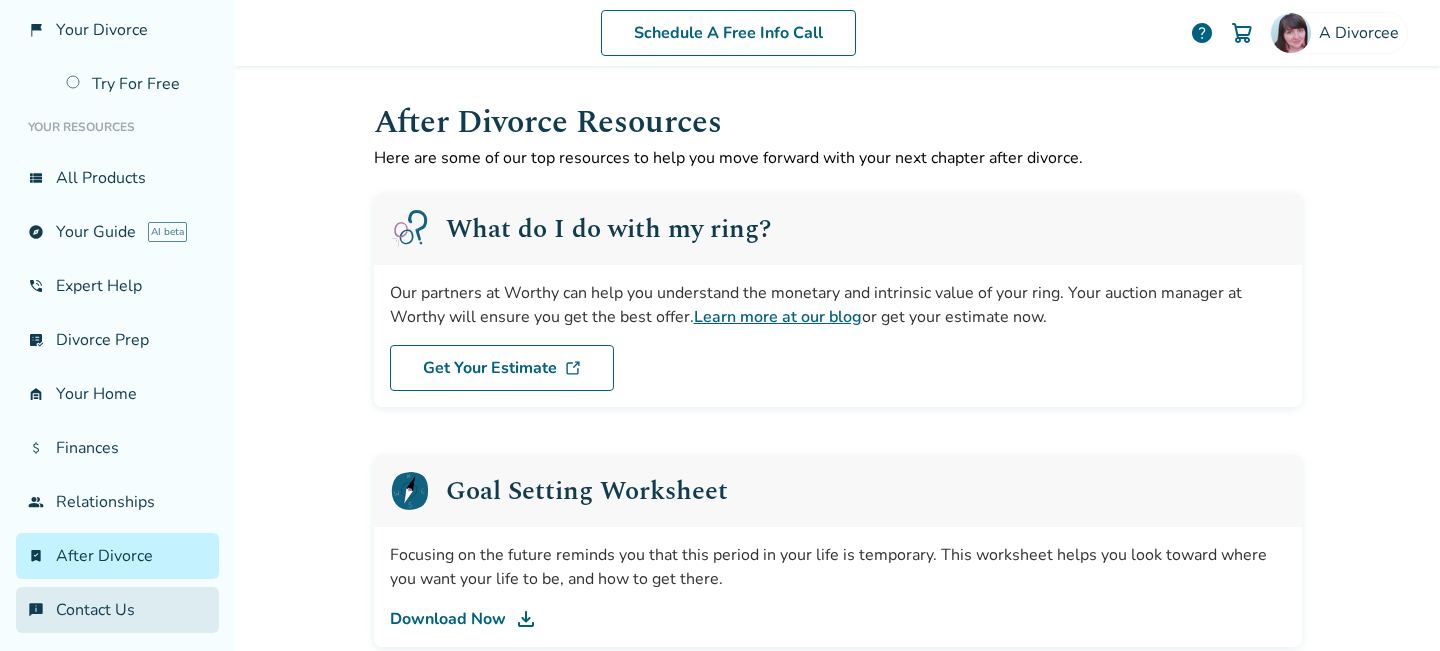 click on "chat_info Contact Us" at bounding box center [117, 610] 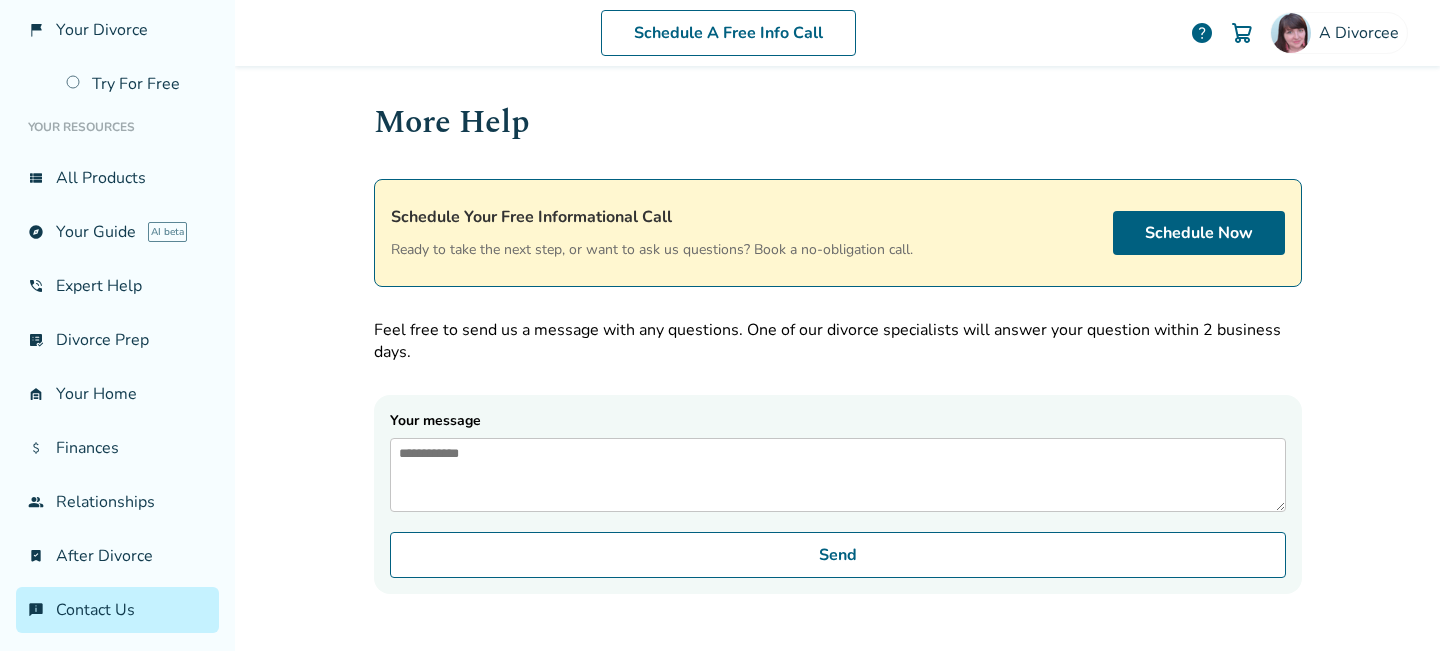 click on "Schedule A Free Info Call A Divorcee help Schedule A Free Call A Divorcee [EMAIL] Profile Orders Payments Sign Out Close Added to cart More Help Schedule Your Free Informational Call Ready to take the next step, or want to ask us questions? Book a no-obligation call. Schedule Now Feel free to send us a message with any questions. One of our divorce specialists will answer your question within 2 business days. Your message Send Terms and Conditions Privacy Policy Disclaimer Expert Code of Conduct Give feedback © 2025 Hello Divorce. All rights reserved." at bounding box center [837, 325] 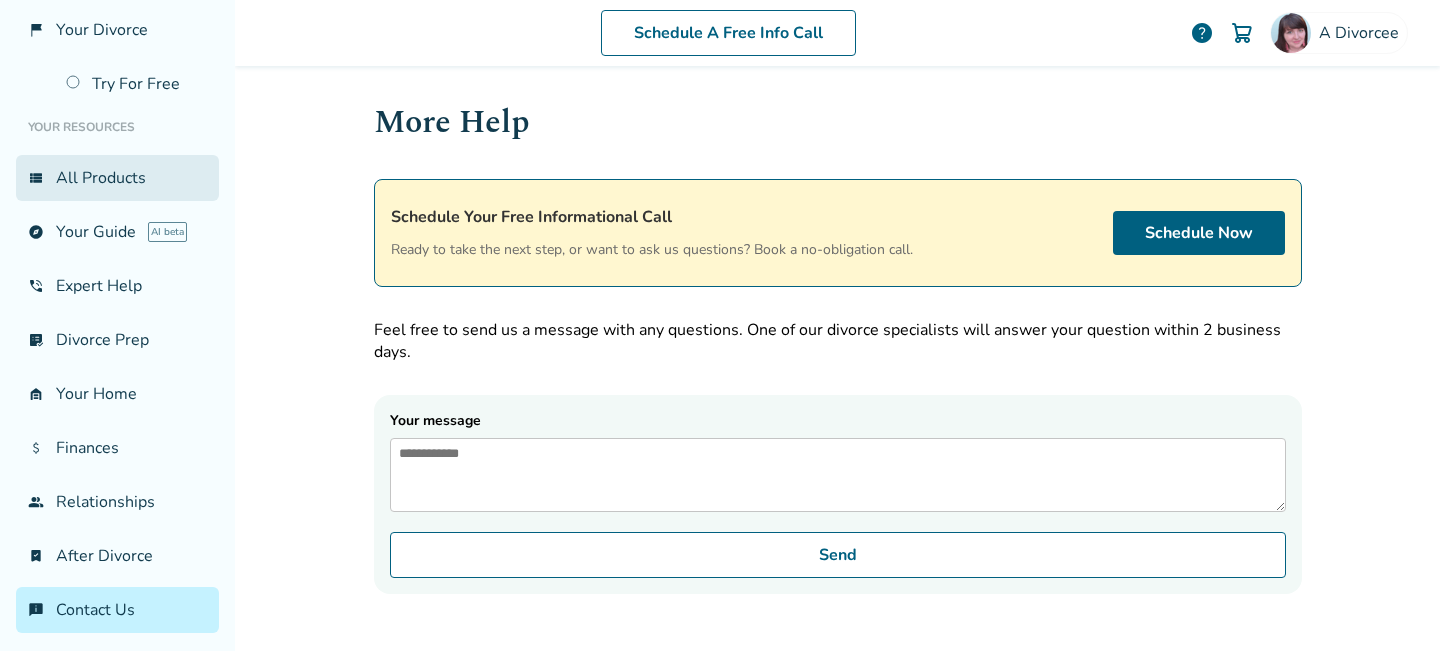 click on "view_list All Products" at bounding box center [117, 178] 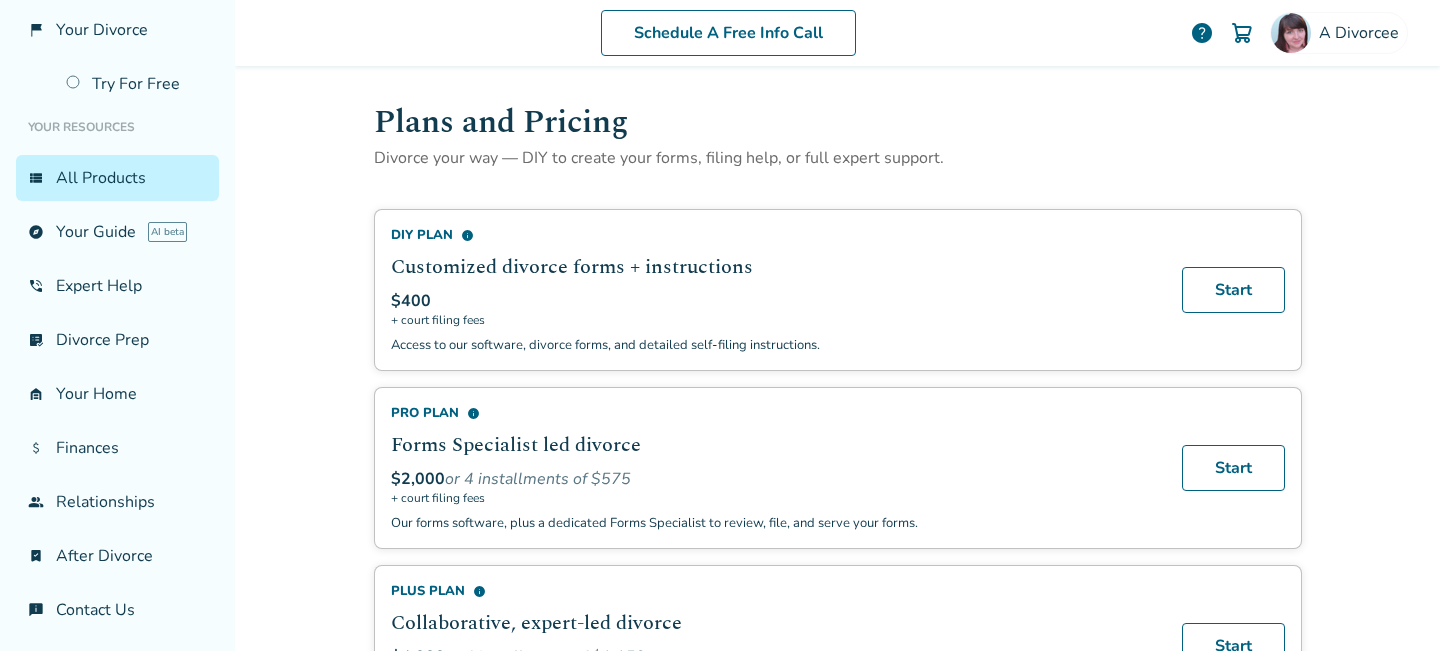 click on "Schedule A Free Info Call A Divorcee help Schedule A Free Call A Divorcee [EMAIL] Profile Orders Payments Sign Out Close Added to cart Plans and Pricing Divorce your way — DIY to create your forms, filing help, or full expert support. DIY Plan info Customized divorce forms + instructions $400 + court filing fees Access to our software, divorce forms, and detailed self-filing instructions. Start Pro Plan info Forms Specialist led divorce $2,000 or 4 installments of $575 + court filing fees Our forms software, plus a dedicated Forms Specialist to review, file, and serve your forms. Start Plus Plan info Collaborative, expert-led divorce $4,000 or 4 installments of $1,150 + court filing fees Your own divorce team - plan includes Forms Specialist, 5 hours of expert time, and your own Divorce Navigator to lead the process. Start Your divorce, step-by-step We're here to help, at any step of your divorce. Purchase form specialist led steps, and get guaranteed court acceptance of your forms." at bounding box center [837, 325] 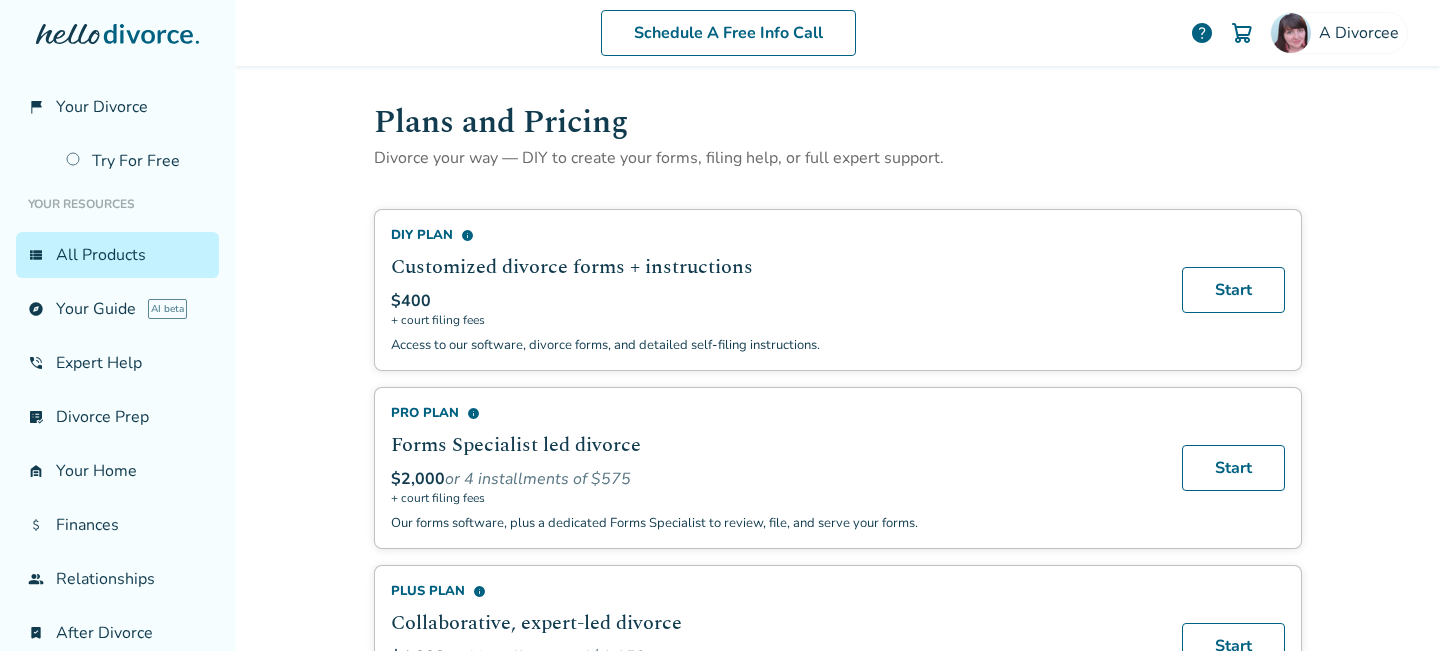 click on "Schedule A Free Info Call A Divorcee help Schedule A Free Call A Divorcee [EMAIL] Profile Orders Payments Sign Out Close Added to cart Plans and Pricing Divorce your way — DIY to create your forms, filing help, or full expert support. DIY Plan info Customized divorce forms + instructions $400 + court filing fees Access to our software, divorce forms, and detailed self-filing instructions. Start Pro Plan info Forms Specialist led divorce $2,000 or 4 installments of $575 + court filing fees Our forms software, plus a dedicated Forms Specialist to review, file, and serve your forms. Start Plus Plan info Collaborative, expert-led divorce $4,000 or 4 installments of $1,150 + court filing fees Your own divorce team - plan includes Forms Specialist, 5 hours of expert time, and your own Divorce Navigator to lead the process. Start Your divorce, step-by-step We're here to help, at any step of your divorce. Purchase form specialist led steps, and get guaranteed court acceptance of your forms." at bounding box center (837, 325) 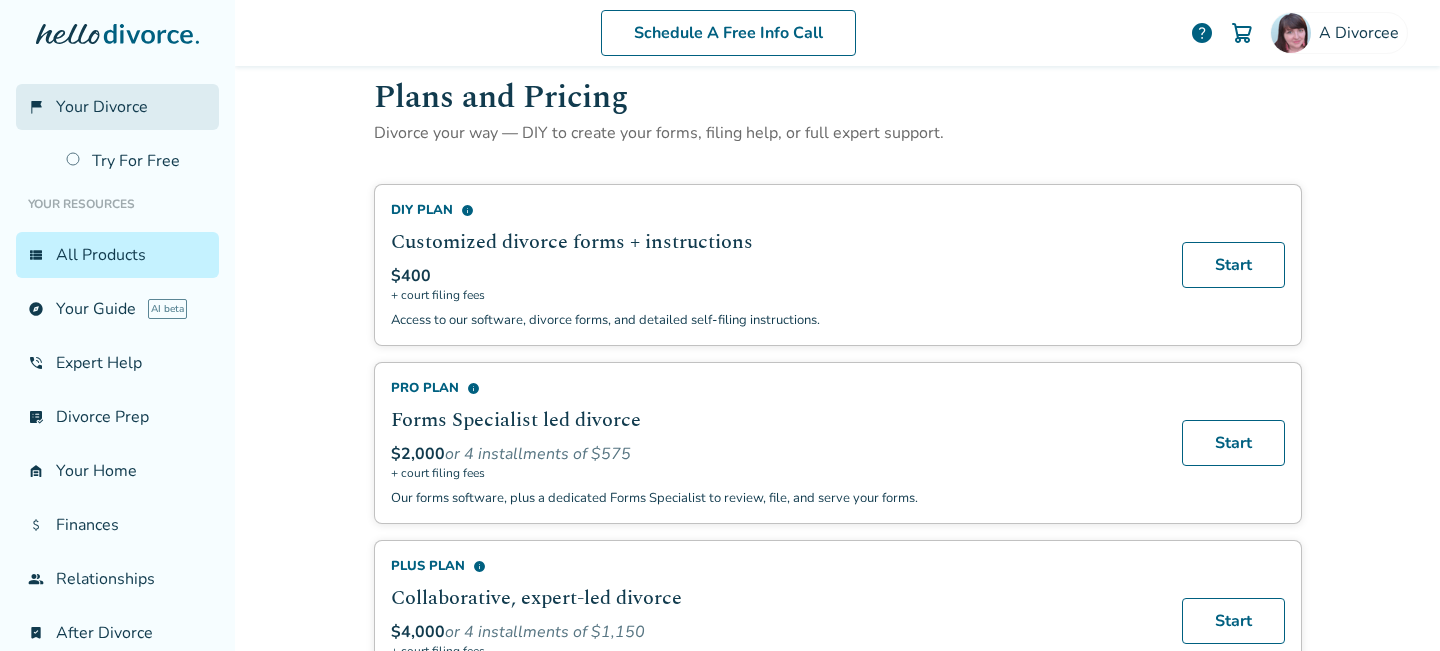 click on "Your Divorce" at bounding box center (102, 107) 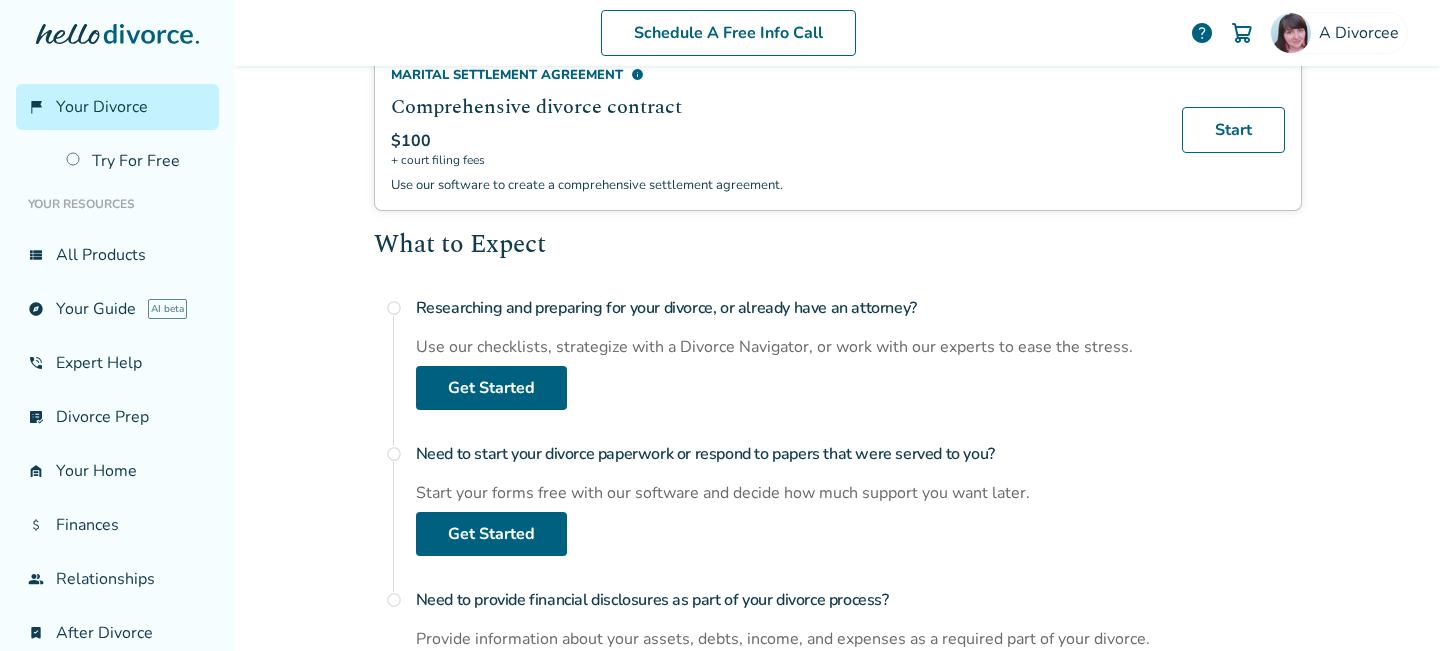 scroll, scrollTop: 465, scrollLeft: 0, axis: vertical 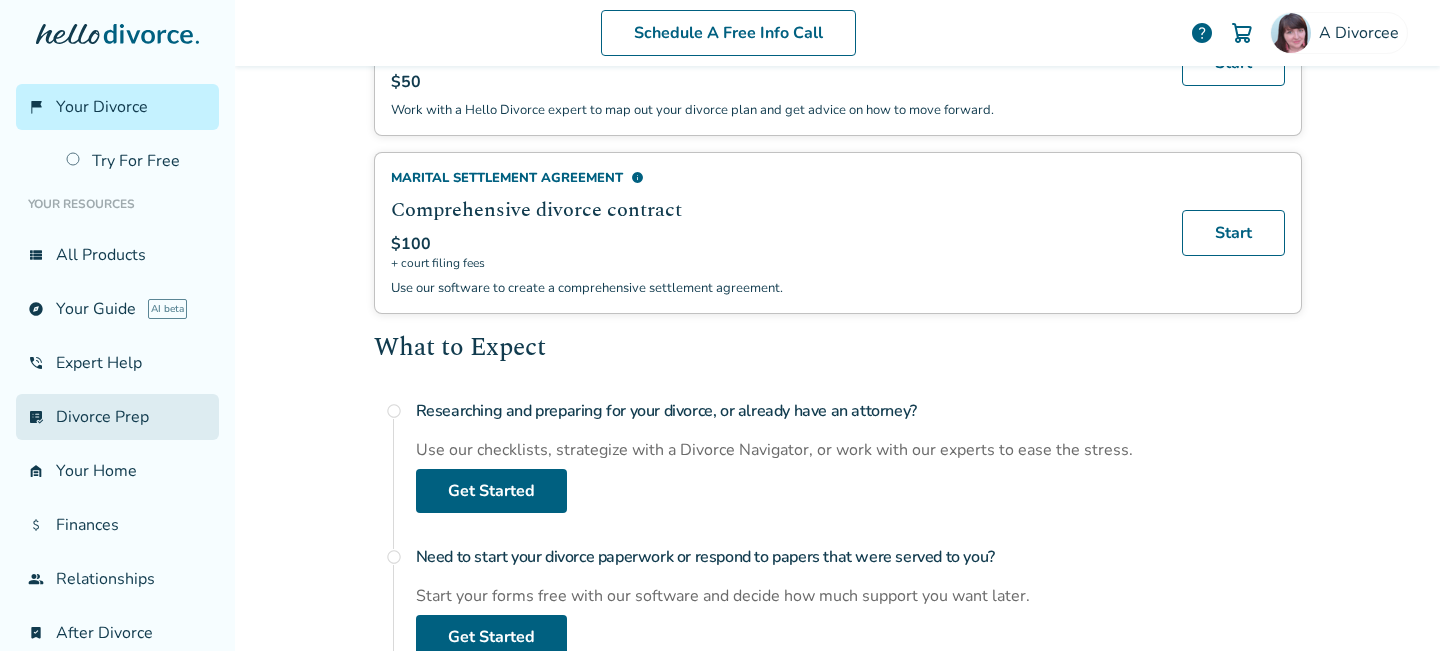 click on "list_alt_check Divorce Prep" at bounding box center [117, 417] 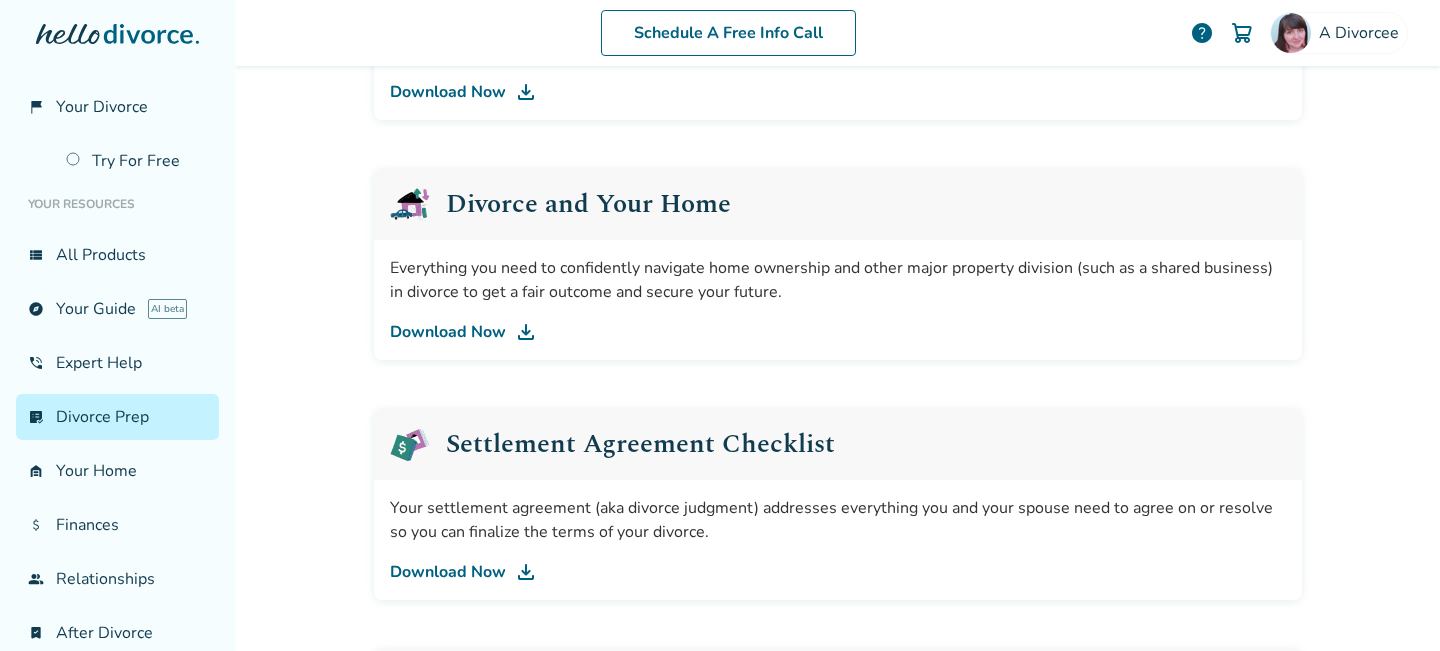 scroll, scrollTop: 98, scrollLeft: 0, axis: vertical 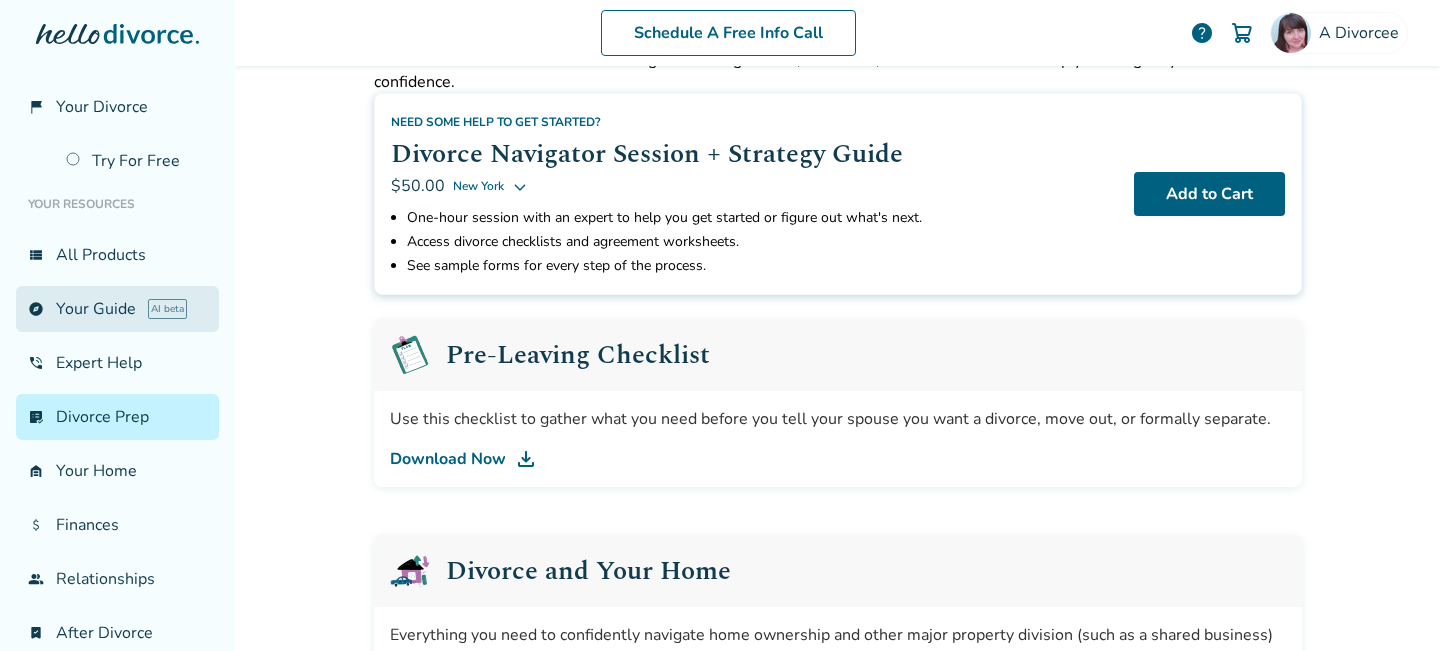 click on "explore Your Guide AI beta" at bounding box center [117, 309] 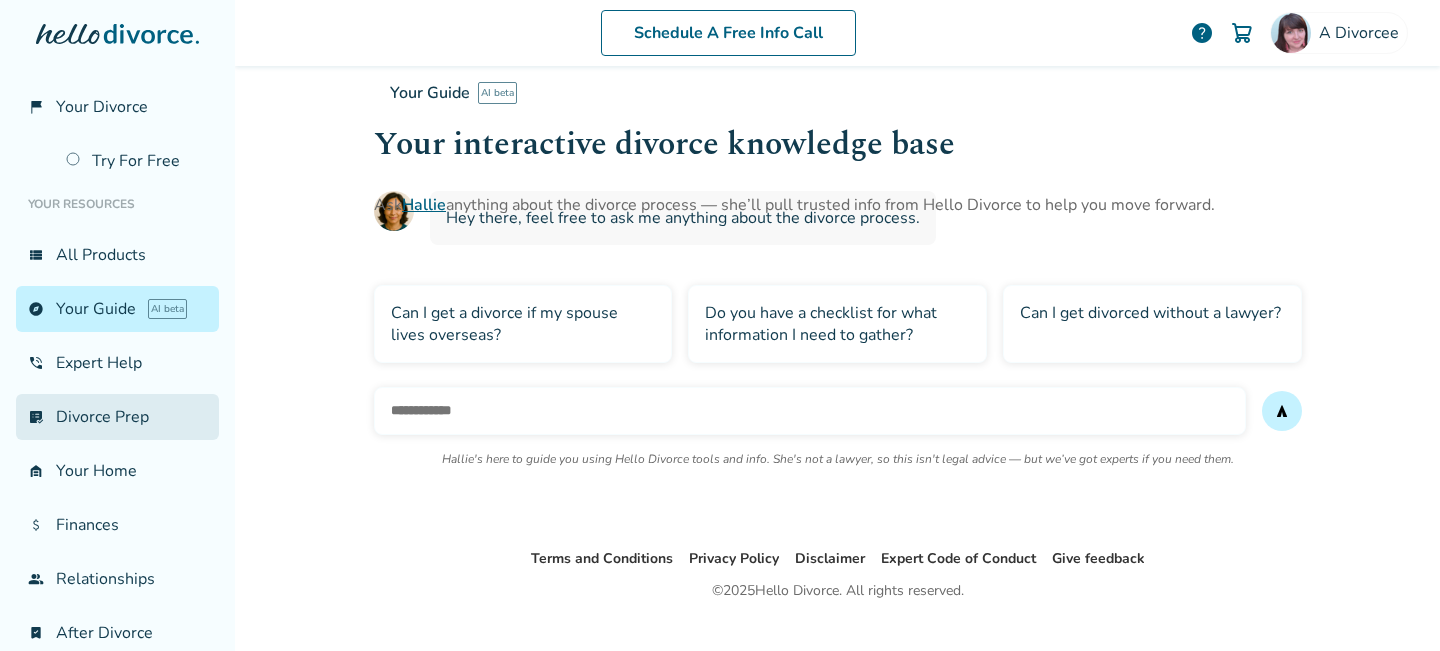click on "list_alt_check Divorce Prep" at bounding box center (117, 417) 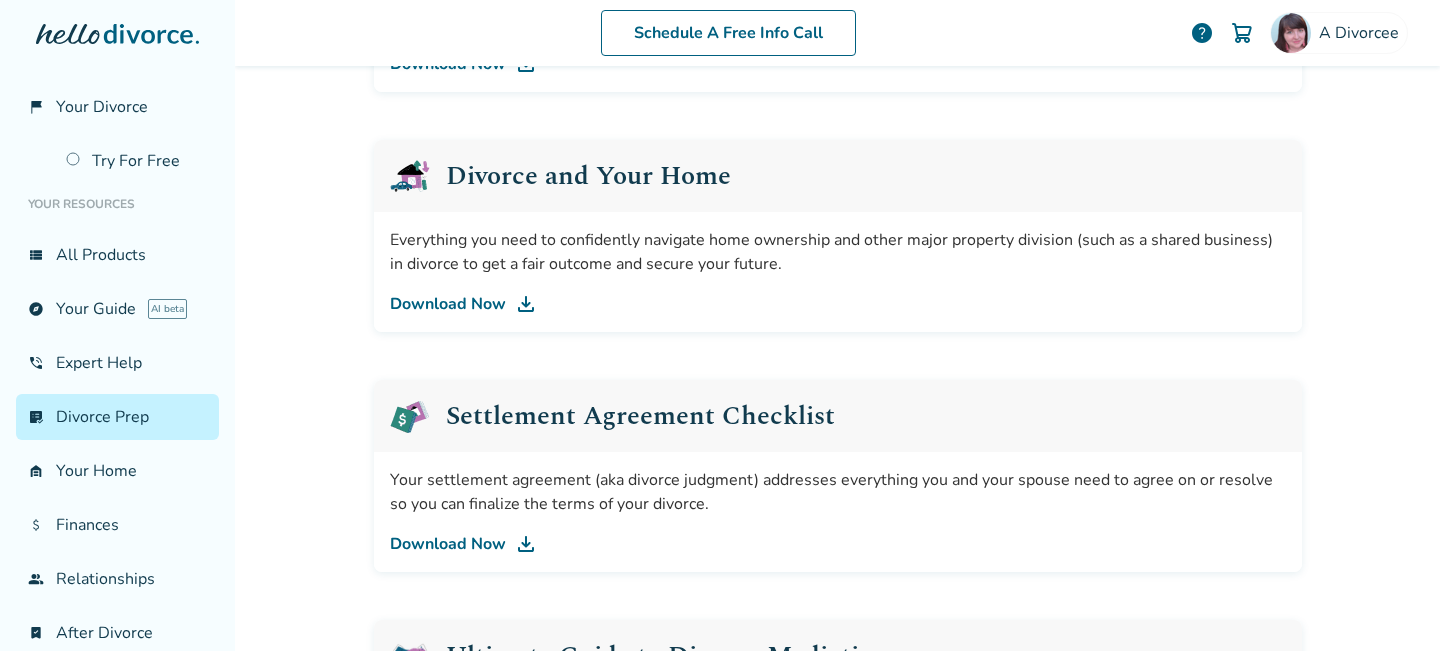 scroll, scrollTop: 509, scrollLeft: 0, axis: vertical 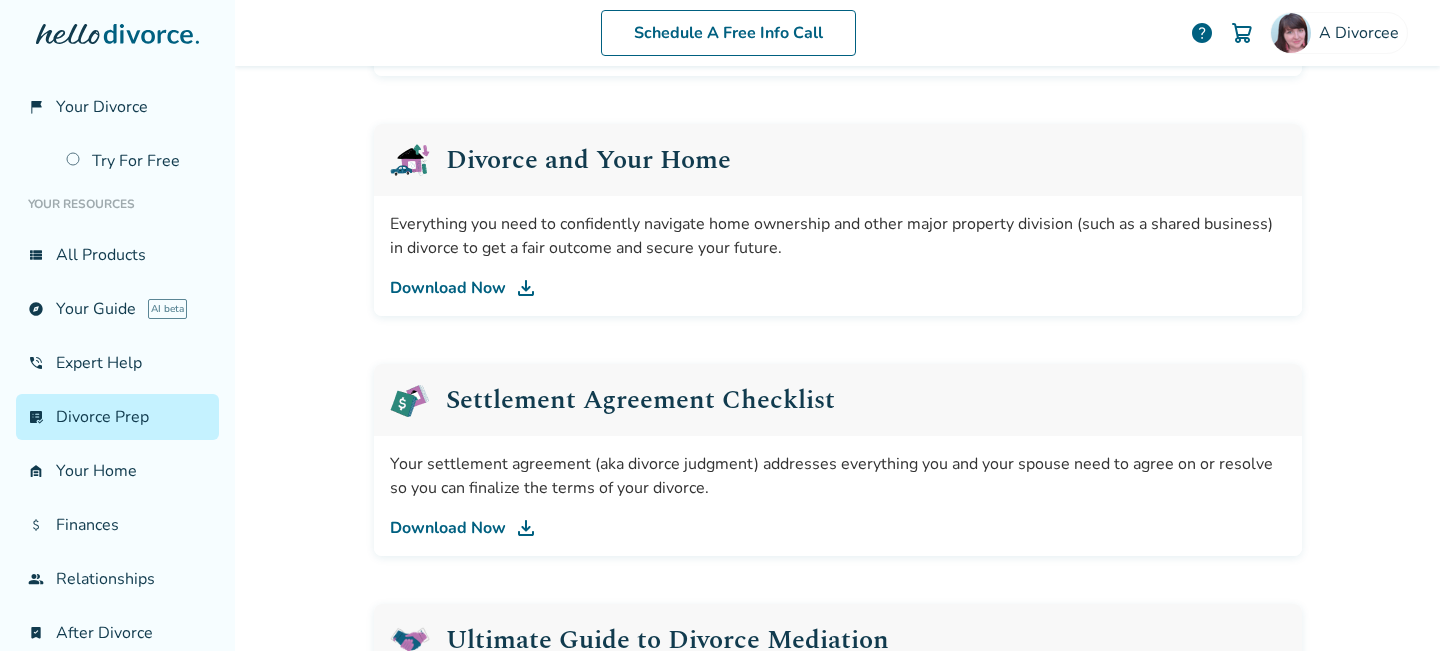 click on "help" at bounding box center (1202, 33) 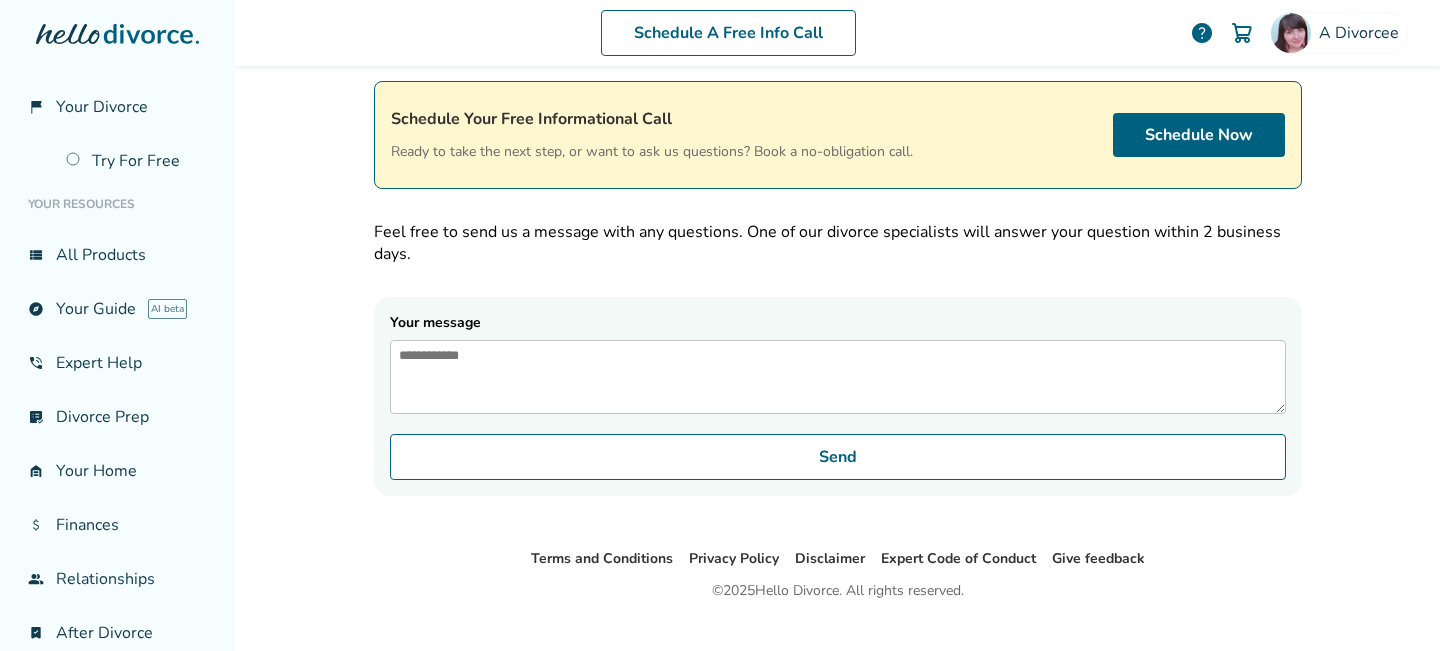 scroll, scrollTop: 0, scrollLeft: 0, axis: both 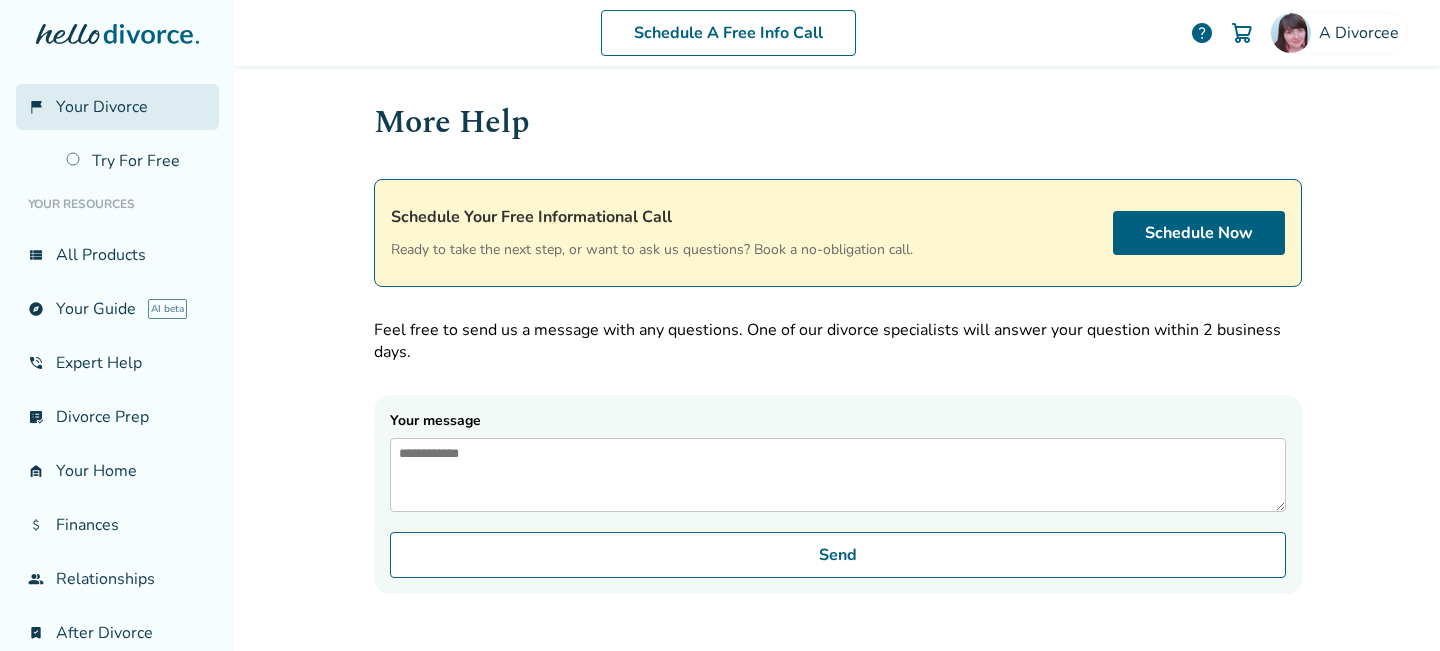 click on "Your Divorce" at bounding box center [102, 107] 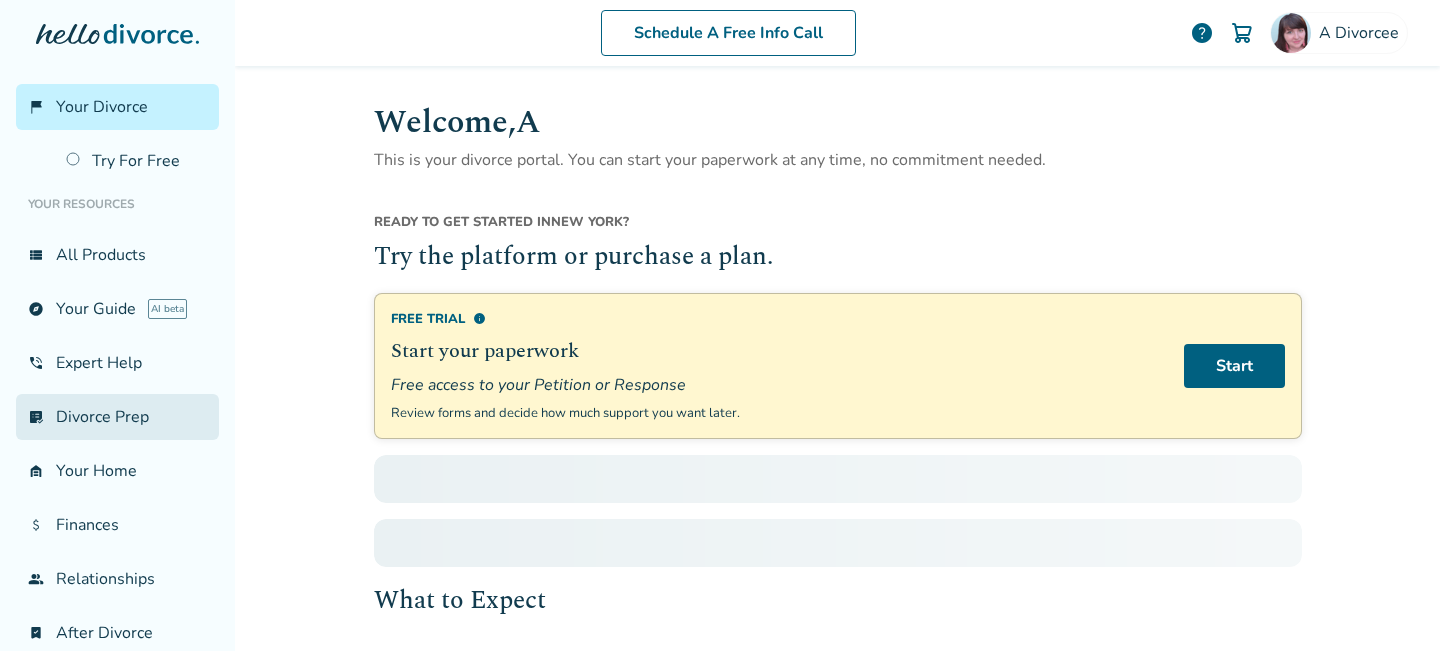 scroll, scrollTop: 77, scrollLeft: 0, axis: vertical 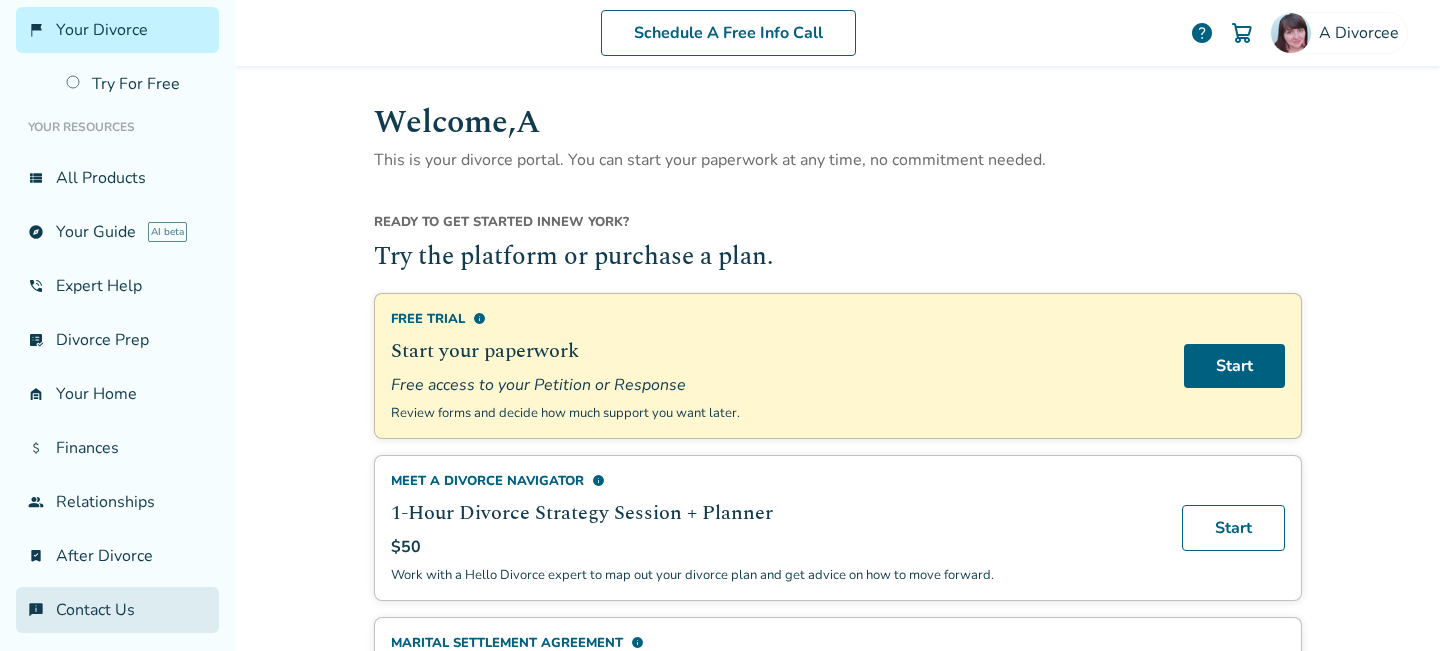 click on "chat_info Contact Us" at bounding box center [117, 610] 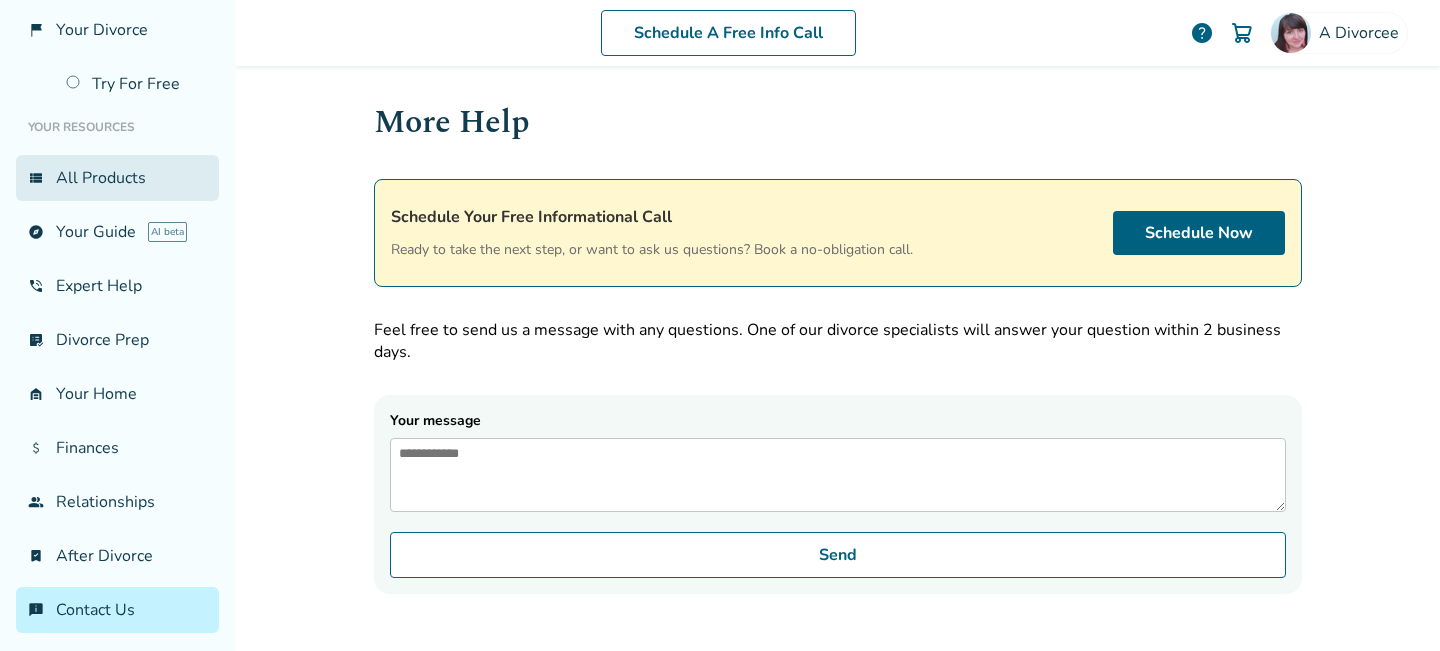 scroll, scrollTop: 0, scrollLeft: 0, axis: both 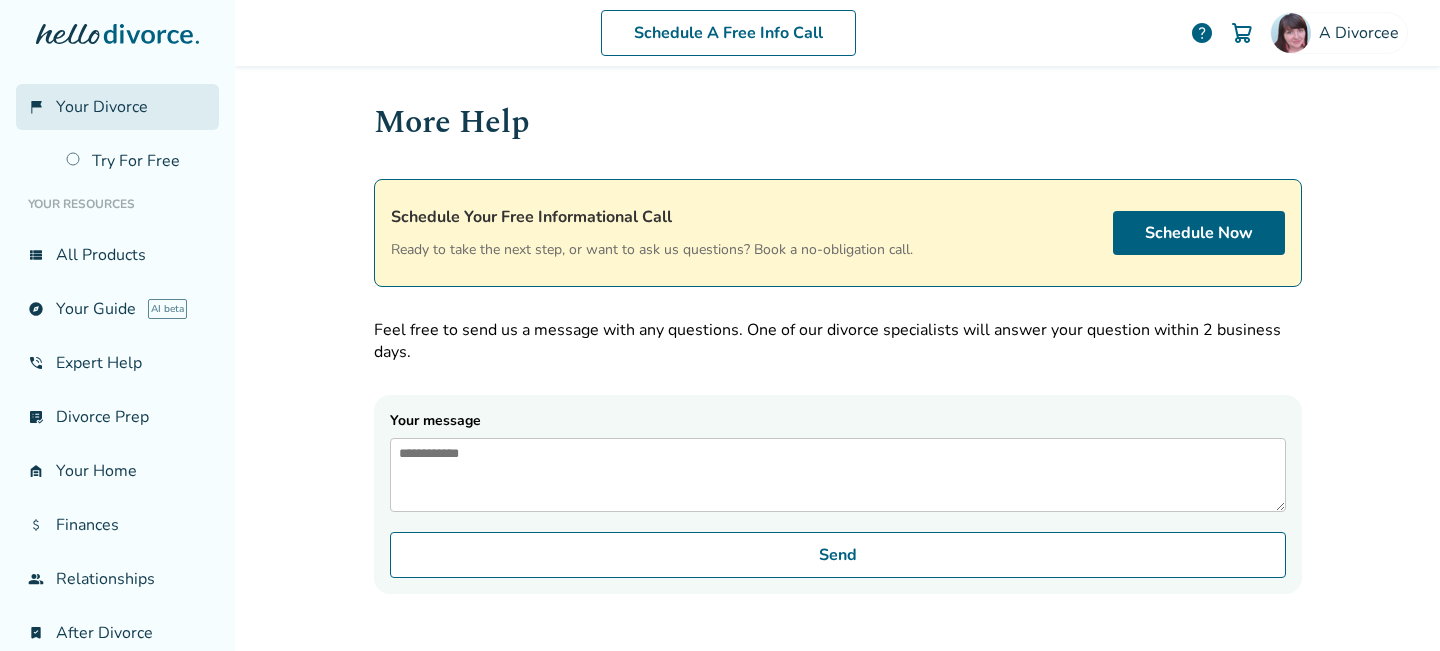 click on "Your Divorce" at bounding box center [102, 107] 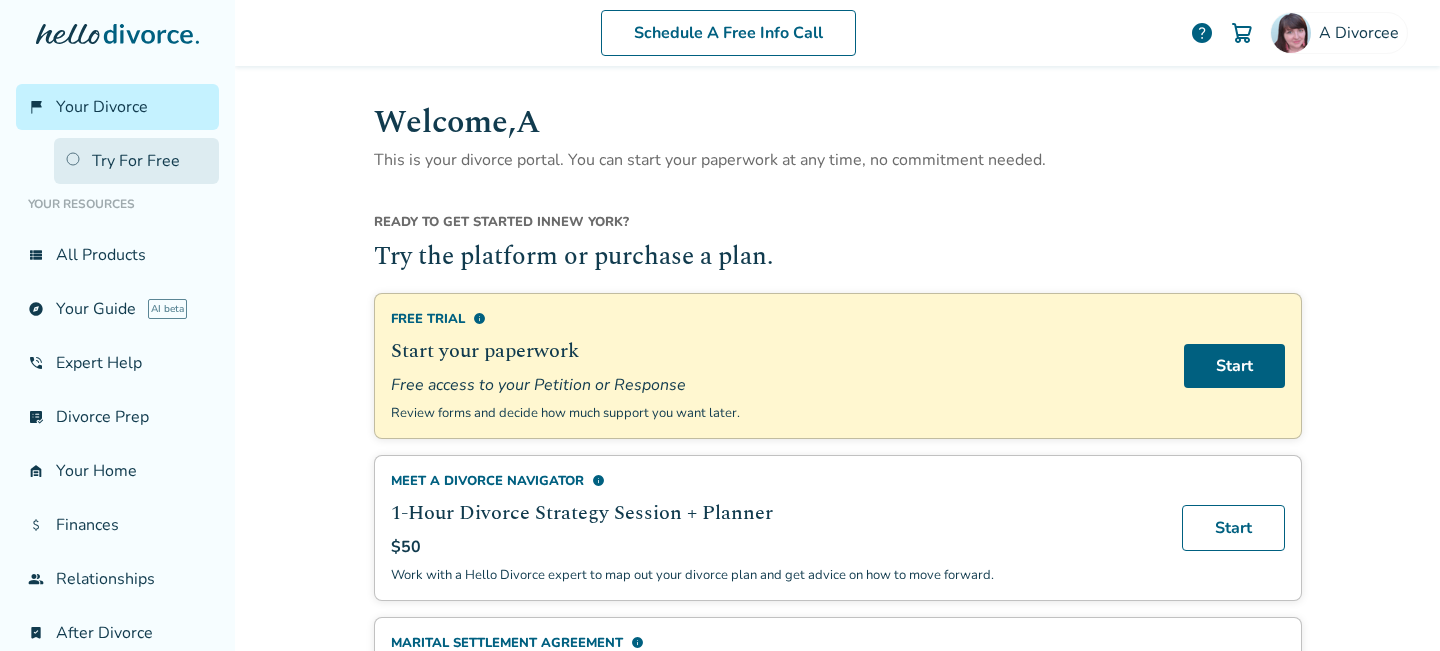 click on "Try For Free" at bounding box center [136, 161] 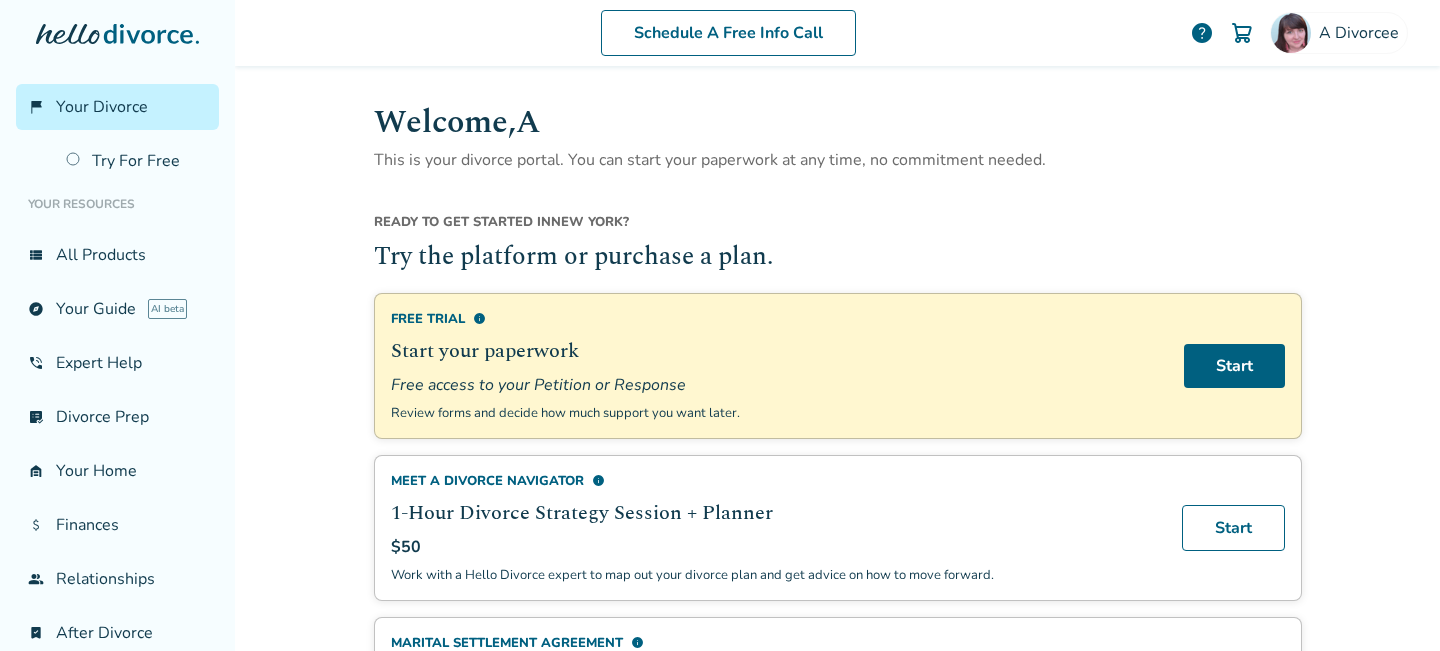 click on "This is your divorce portal. You can start your paperwork at any time, no commitment needed." at bounding box center (838, 160) 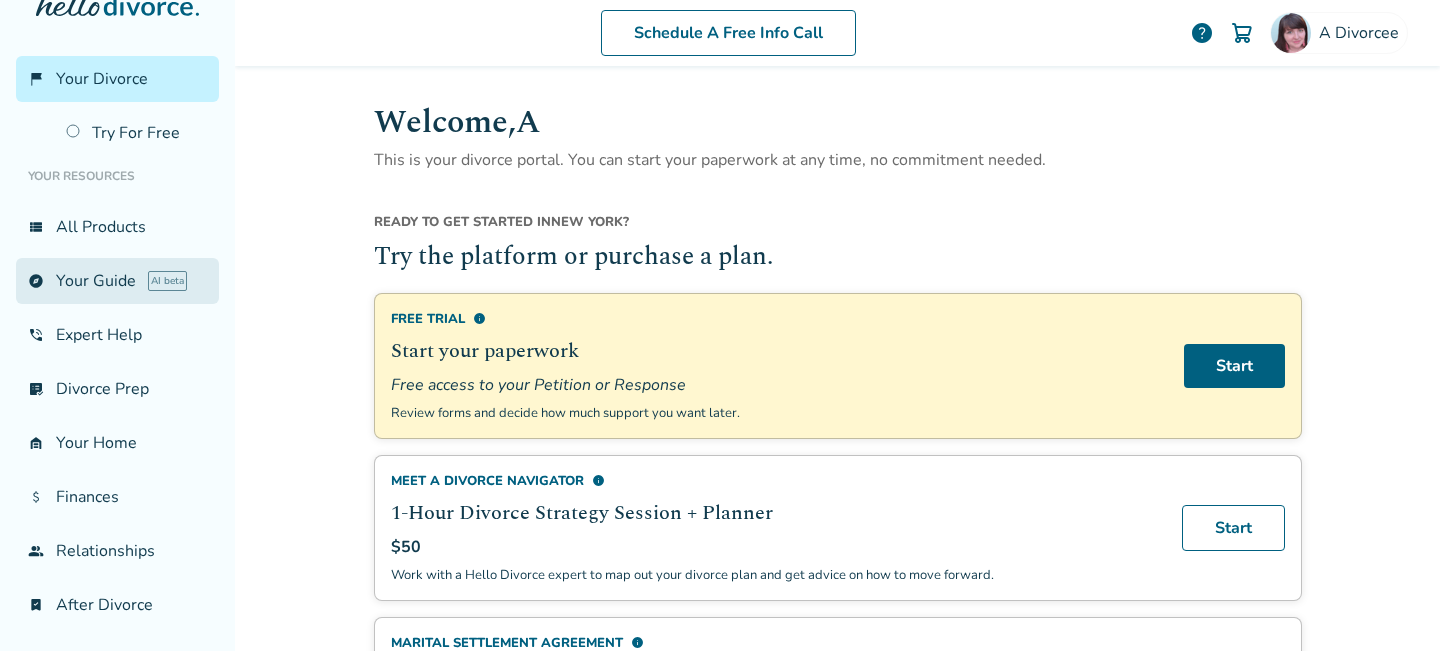 scroll, scrollTop: 0, scrollLeft: 0, axis: both 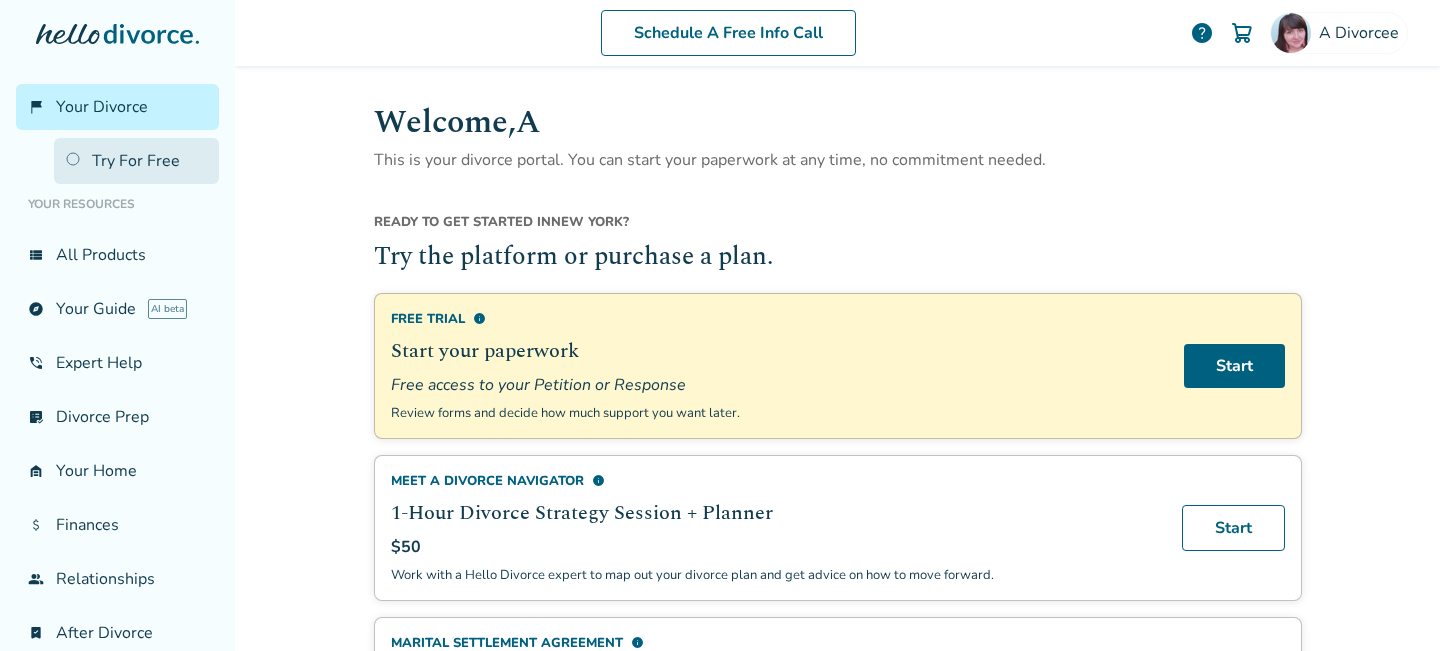 click on "Try For Free" at bounding box center [136, 161] 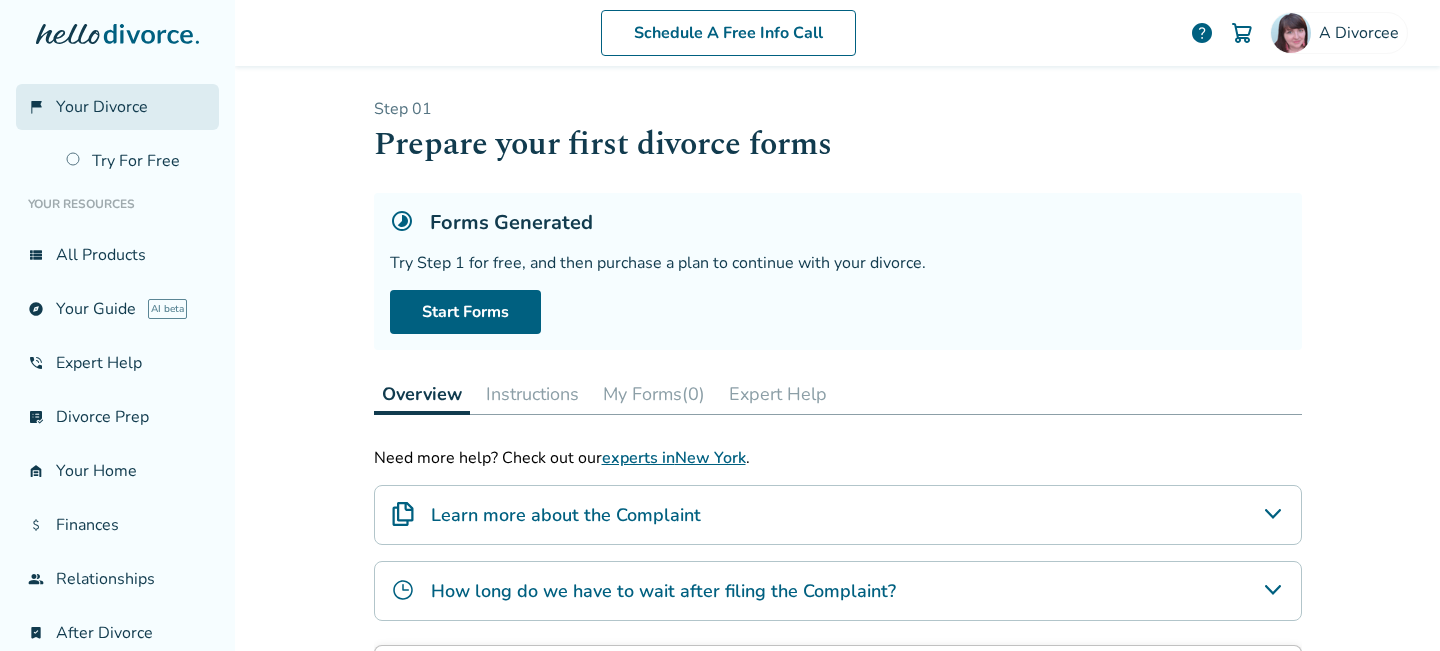 click on "Your Divorce" at bounding box center (102, 107) 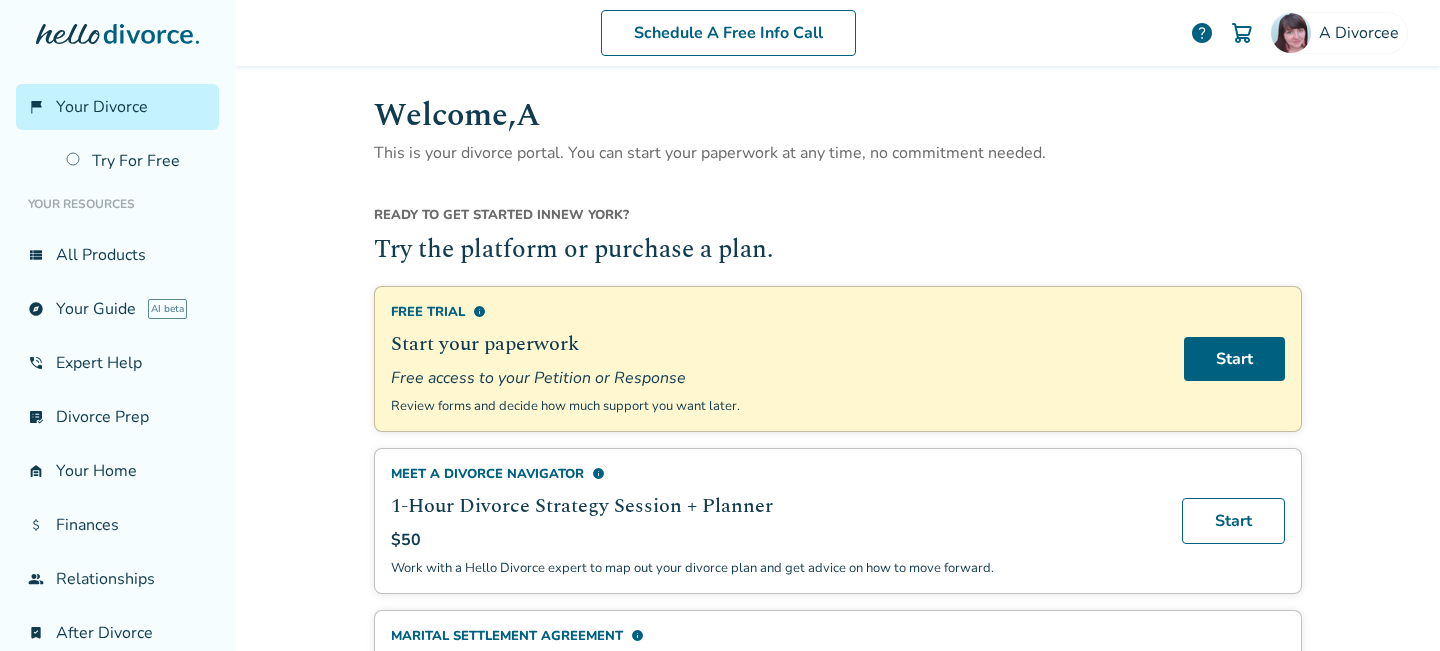 scroll, scrollTop: 0, scrollLeft: 0, axis: both 